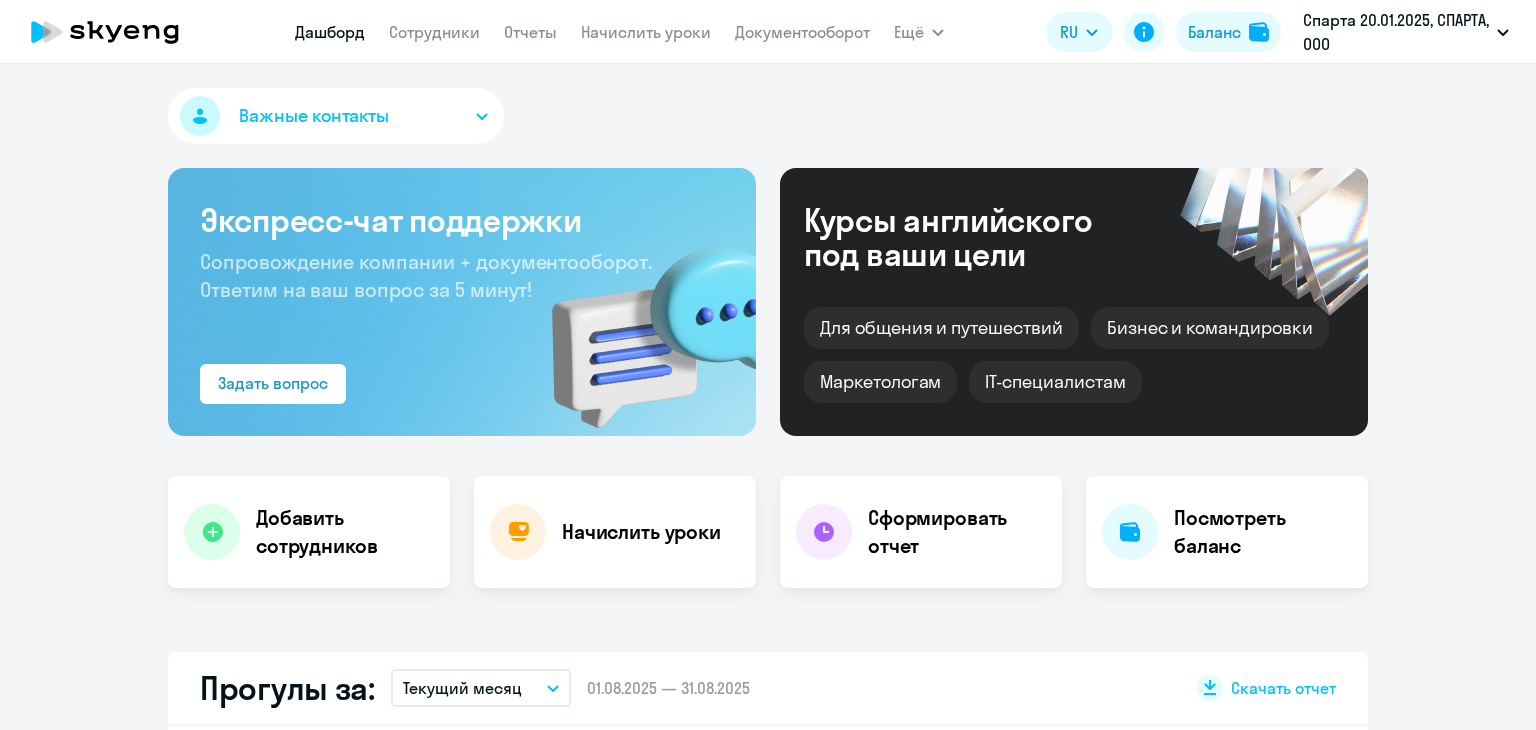 scroll, scrollTop: 0, scrollLeft: 0, axis: both 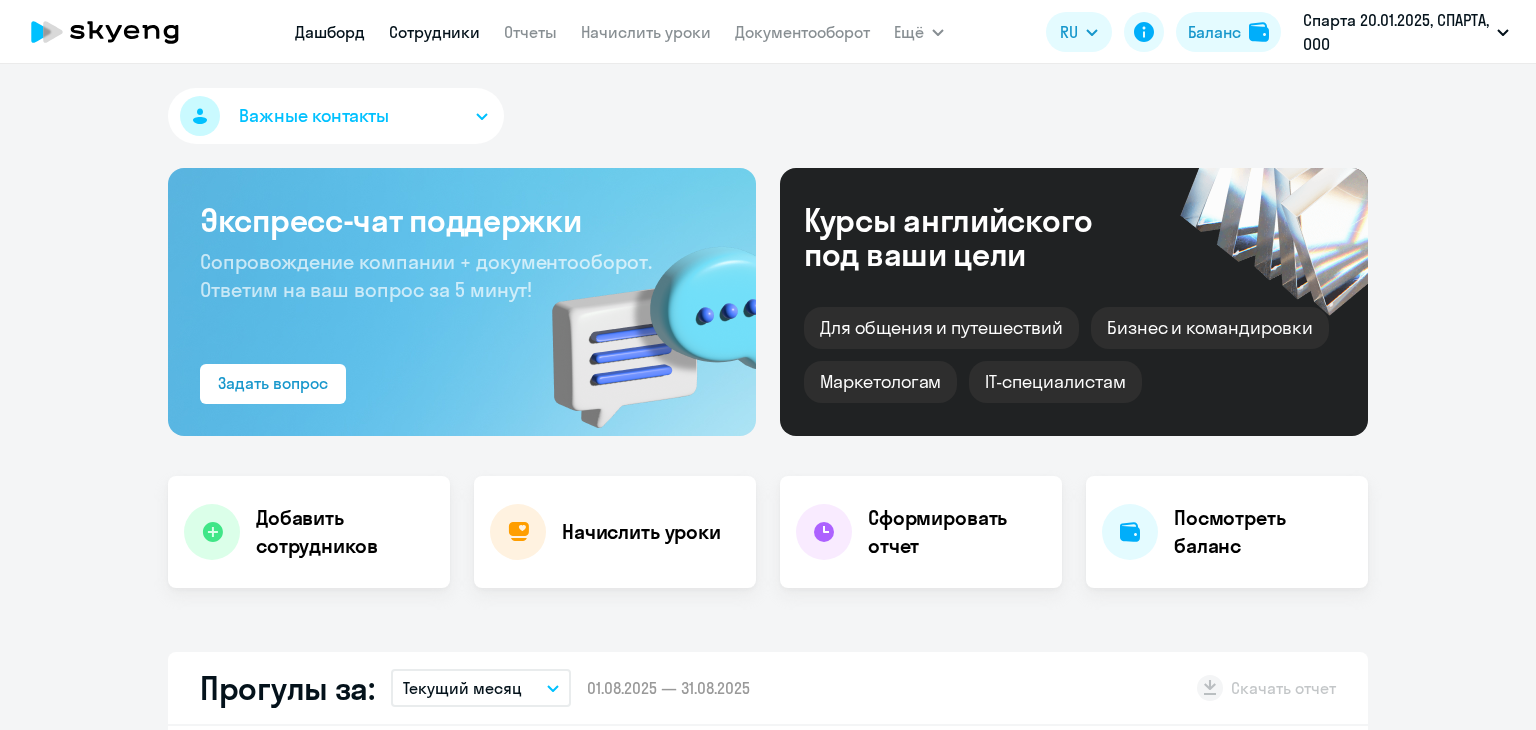 click on "Сотрудники" at bounding box center [434, 32] 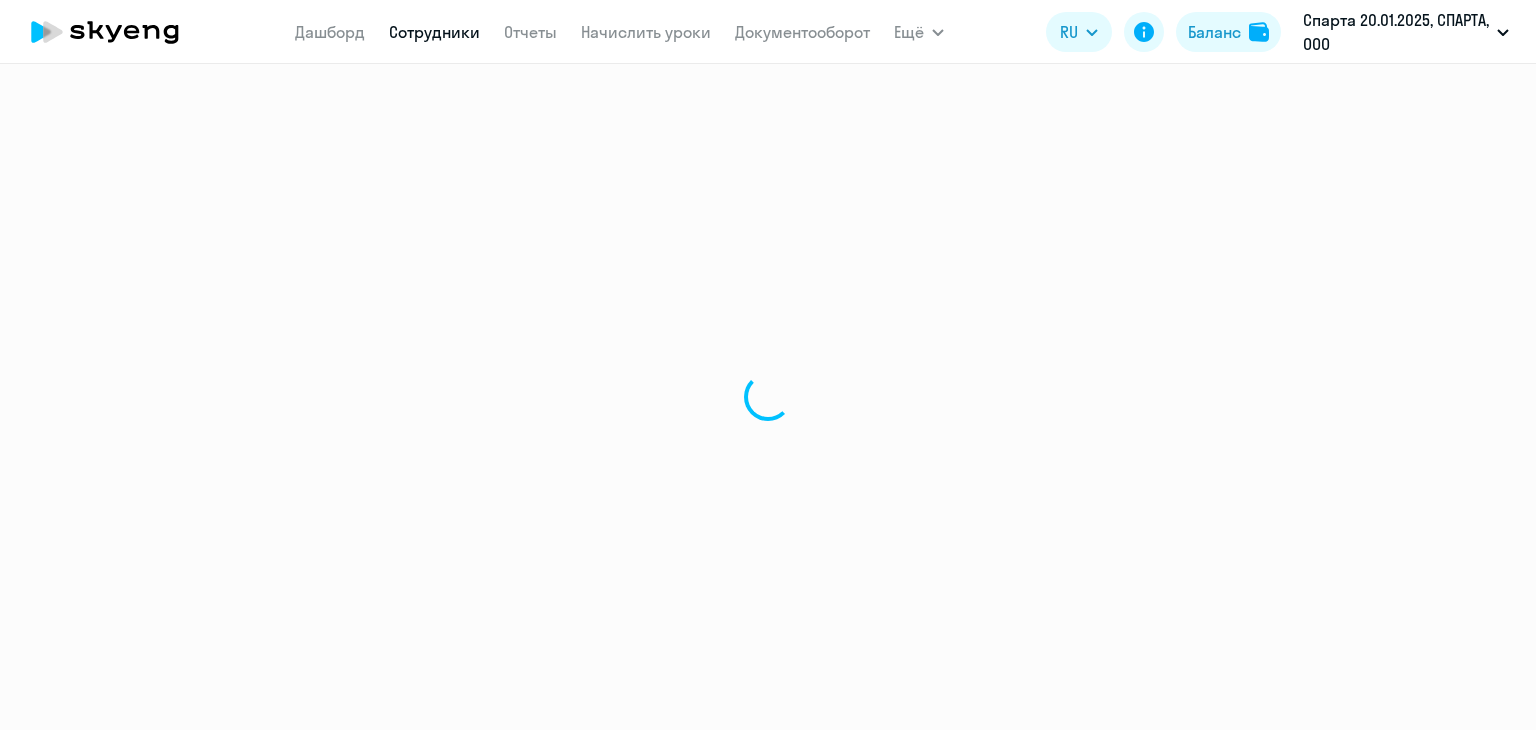 select on "30" 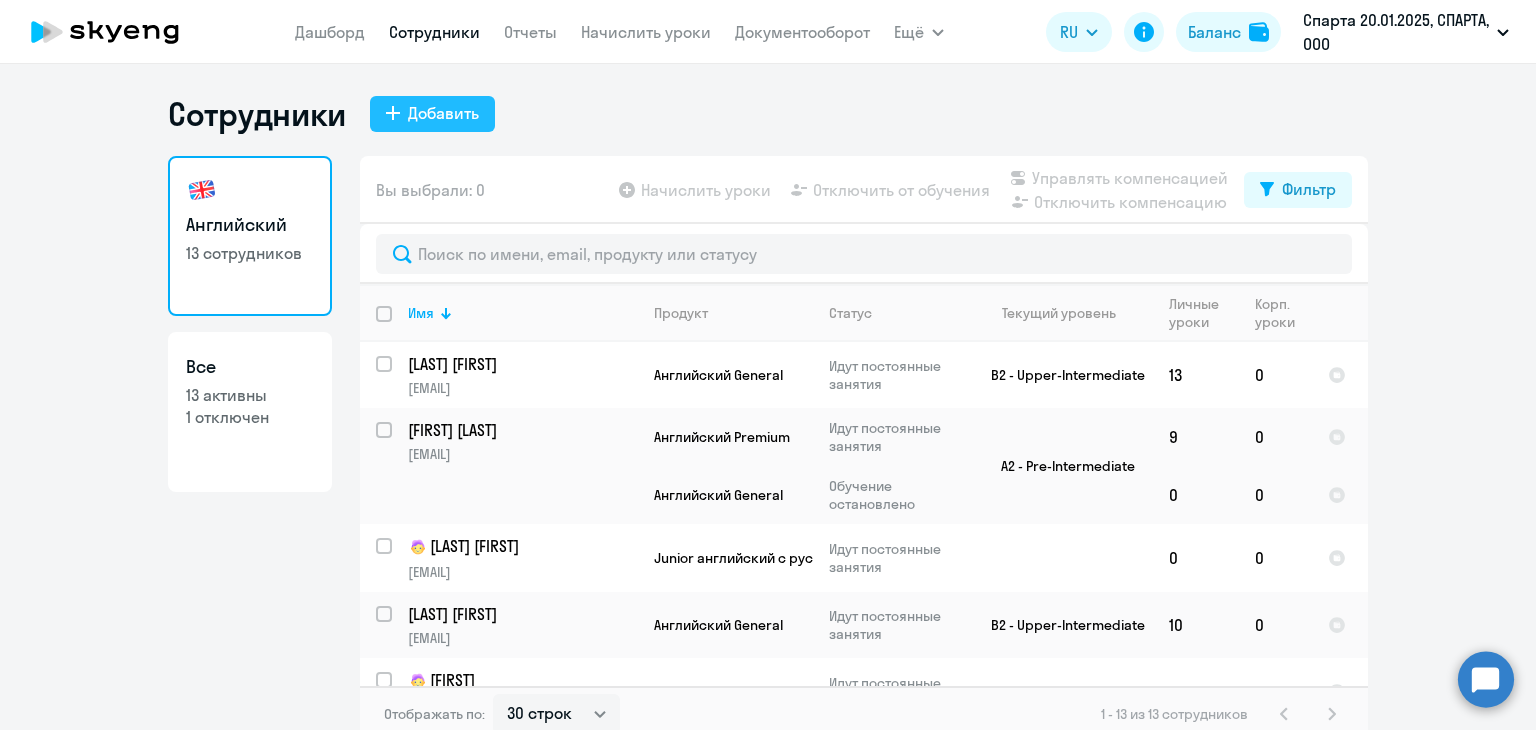 click on "Добавить" 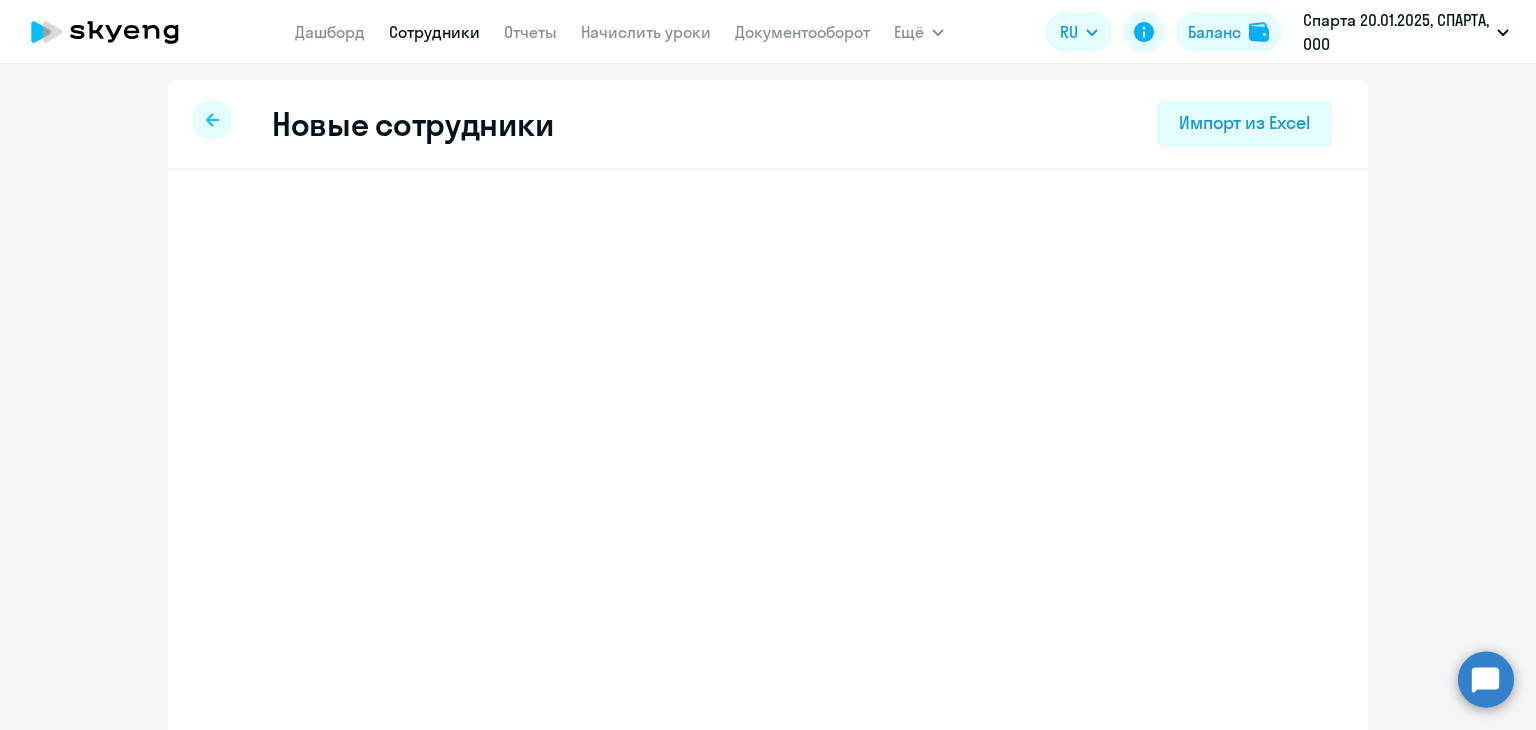 select on "english_adult_not_native_speaker" 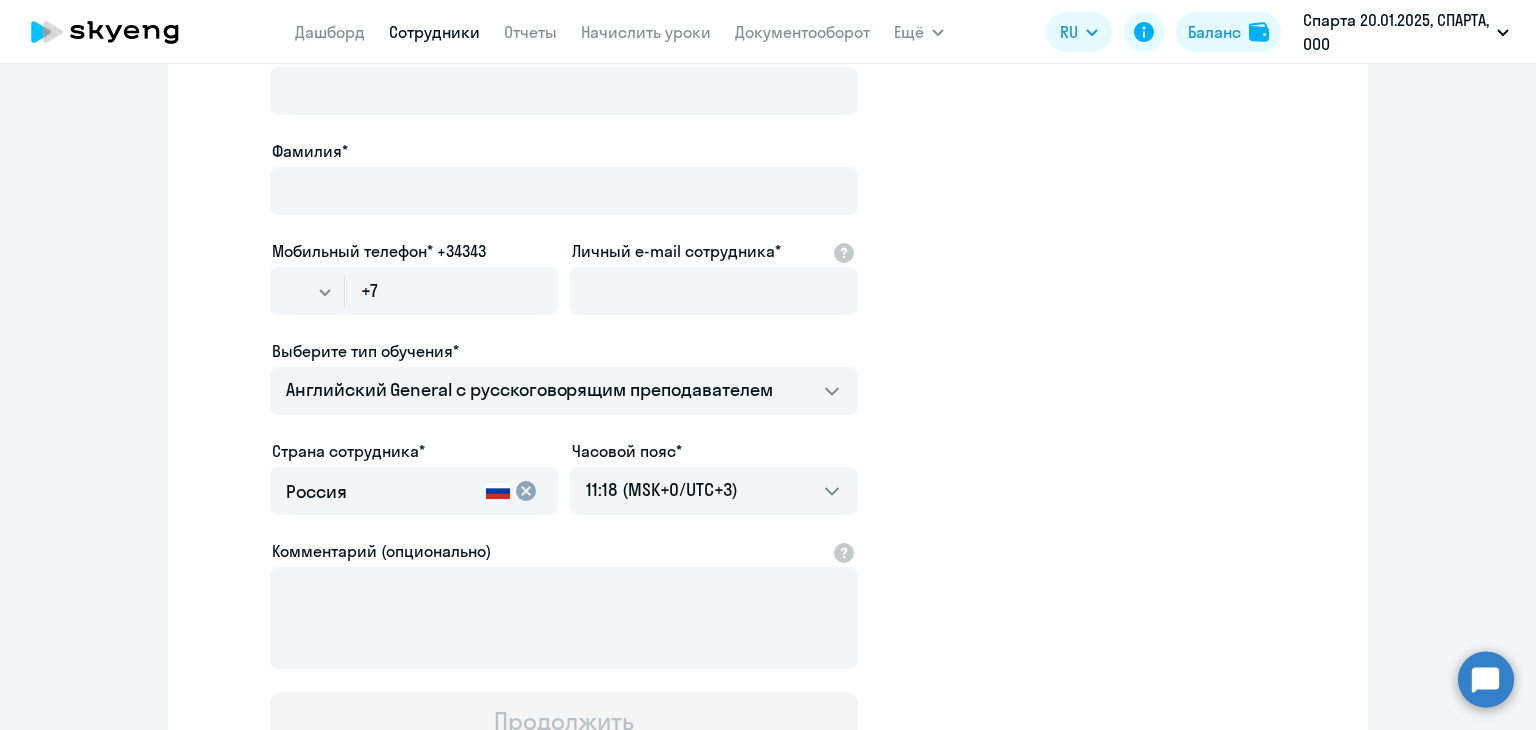 scroll, scrollTop: 100, scrollLeft: 0, axis: vertical 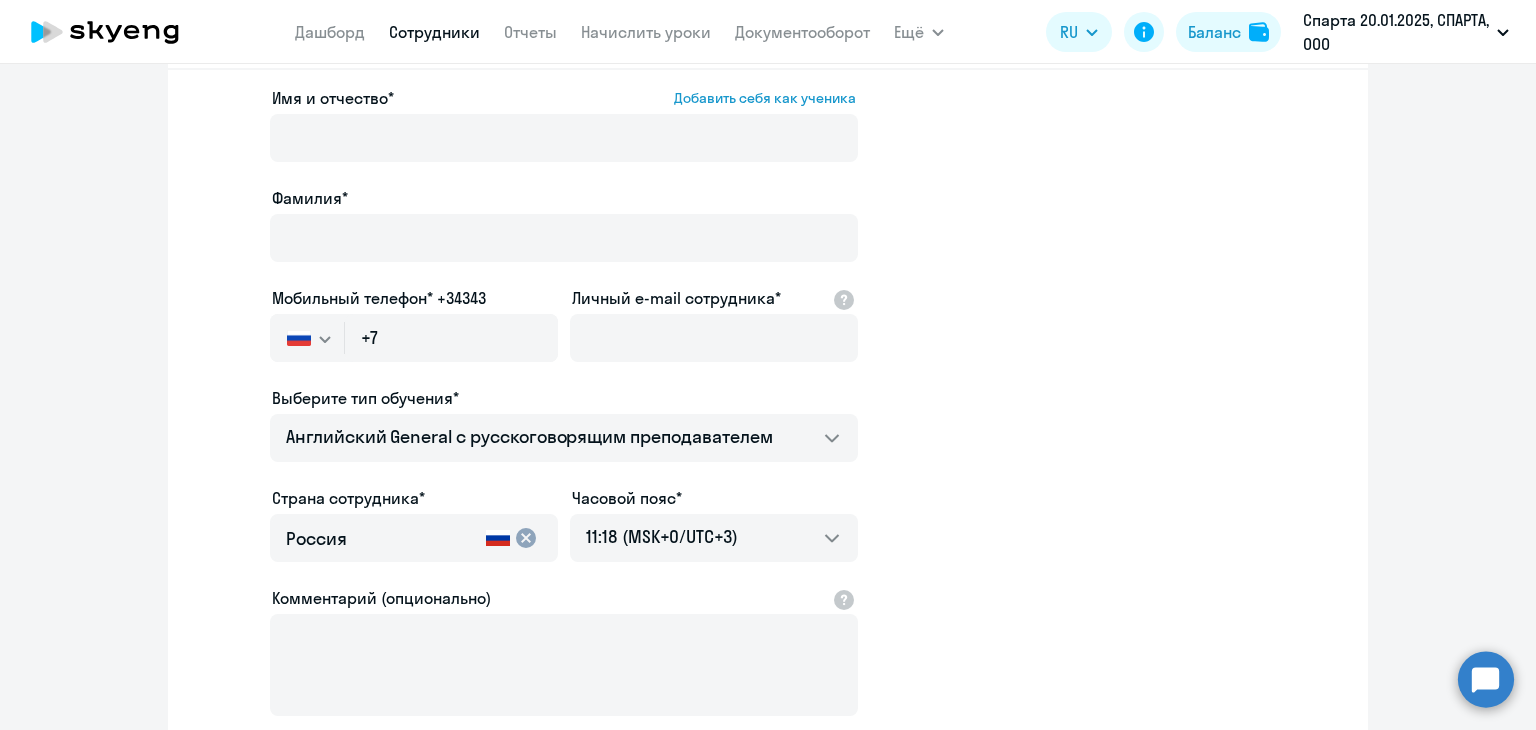 click on "Имя и отчество*  Добавить себя как ученика  Фамилия*  Мобильный телефон* +7 [PHONE]
Россия +7 Казахстан +7 Украина +380 Беларусь (Белоруссия) +375 Австралия +61 Австрия +43 Азербайджан +994 Албания +355 Алжир +213 Ангилья +1(264) Ангола +244 Андорра +376 Антигуа и Барбуда +1(268) Аргентина +54 Армения +374 Аруба +297 Афганистан +93 Багамские Острова +1(242) Бангладеш +880 Барбадос +1(246) Бахрейн +973 Белиз +501 Бельгия +32 Бенин +229 Бермудские острова +1(441) Бирма (Мьянма) +95 Болгария +359 Боливия +591 Бонайре, Синт-Эстатиус и Саба +599 Босния и Герцеговина +387 Ботсвана +267 Бразилия +55 Британские Виргинские острова +673" 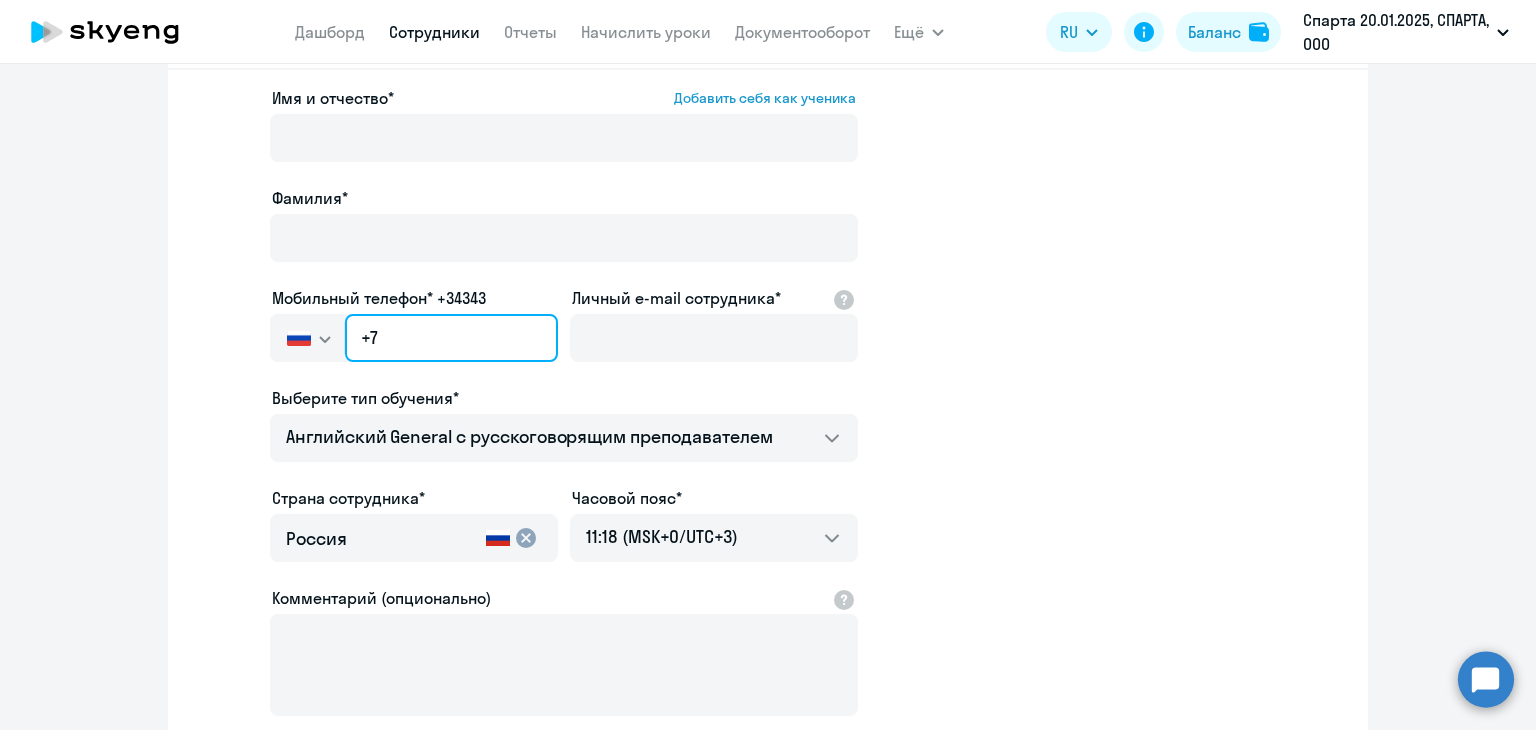 drag, startPoint x: 516, startPoint y: 342, endPoint x: 344, endPoint y: 342, distance: 172 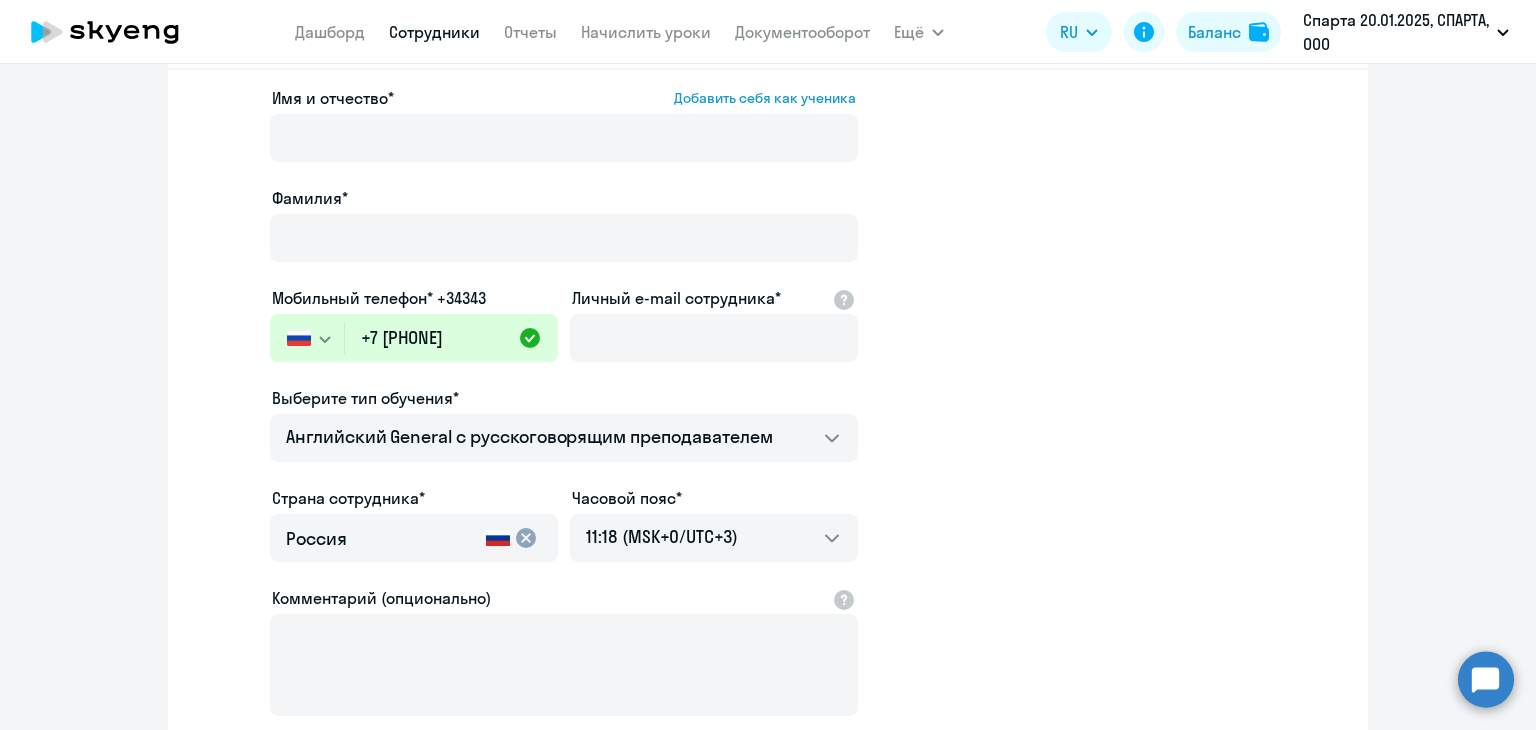 click on "Имя и отчество*  Добавить себя как ученика  Фамилия*  Мобильный телефон* +7 [PHONE]
Россия +7 Казахстан +7 Украина +380 Беларусь (Белоруссия) +375 Австралия +61 Австрия +43 Азербайджан +994 Албания +355 Алжир +213 Ангилья +1(264) Ангола +244 Андорра +376 Антигуа и Барбуда +1(268) Аргентина +54 Армения +374 Аруба +297 Афганистан +93 Багамские Острова +1(242) Бангладеш +880 Барбадос +1(246) Бахрейн +973 Белиз +501 Бельгия +32 Бенин +229 Бермудские острова +1(441) Бирма (Мьянма) +95 Болгария +359 Боливия +591 Бонайре, Синт-Эстатиус и Саба +599 Босния и Герцеговина +387 Ботсвана +267 Бразилия +55 Британские Виргинские острова +673" 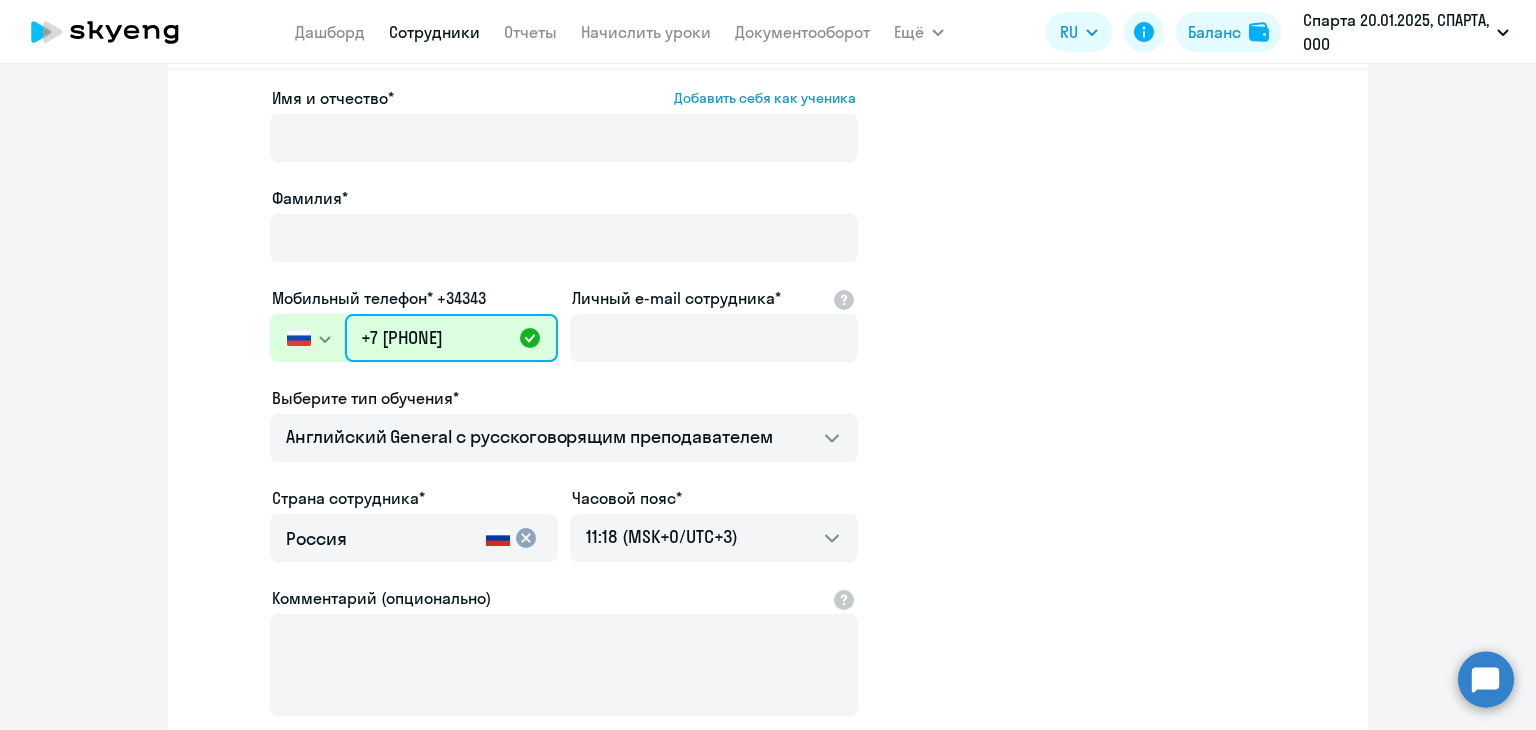 drag, startPoint x: 479, startPoint y: 335, endPoint x: 292, endPoint y: 335, distance: 187 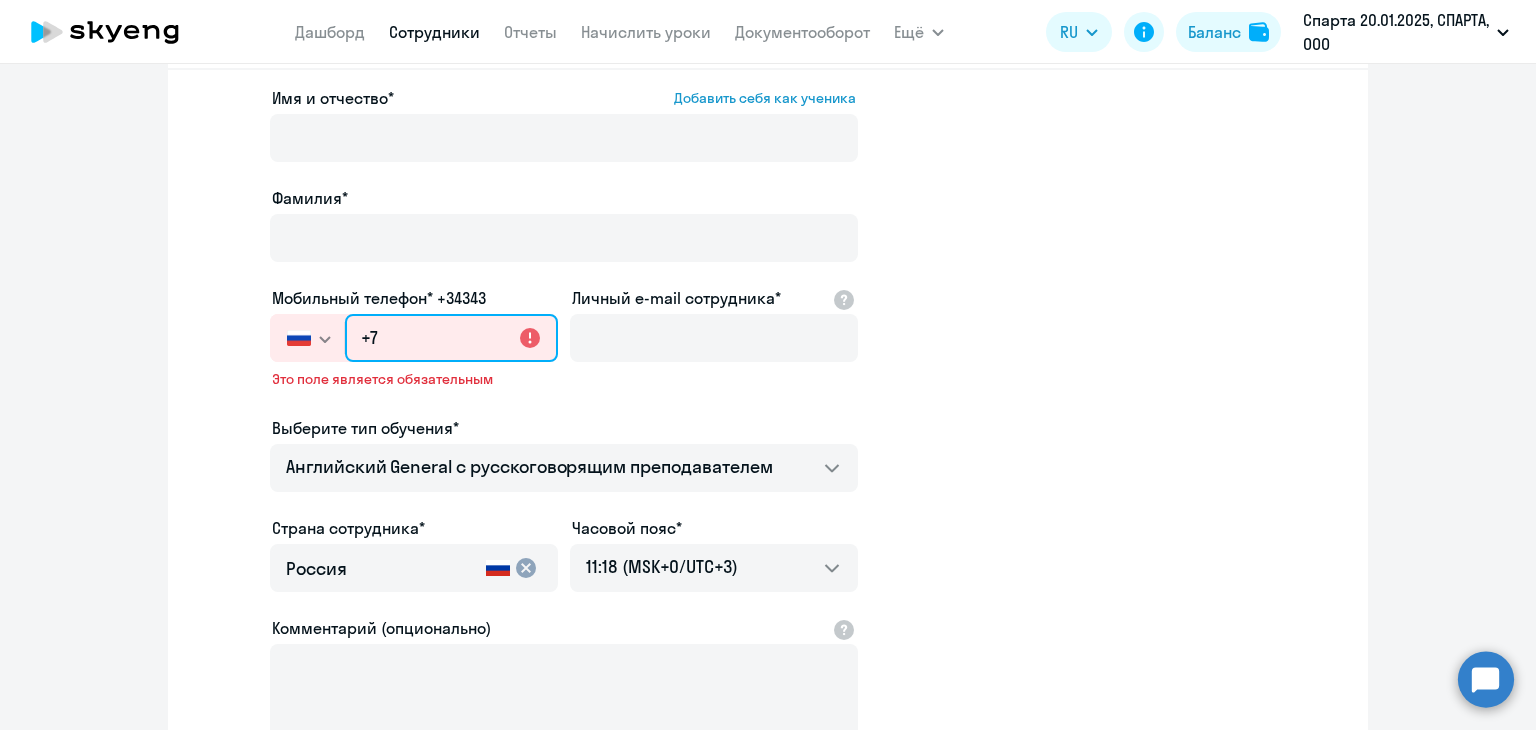 type on "+7" 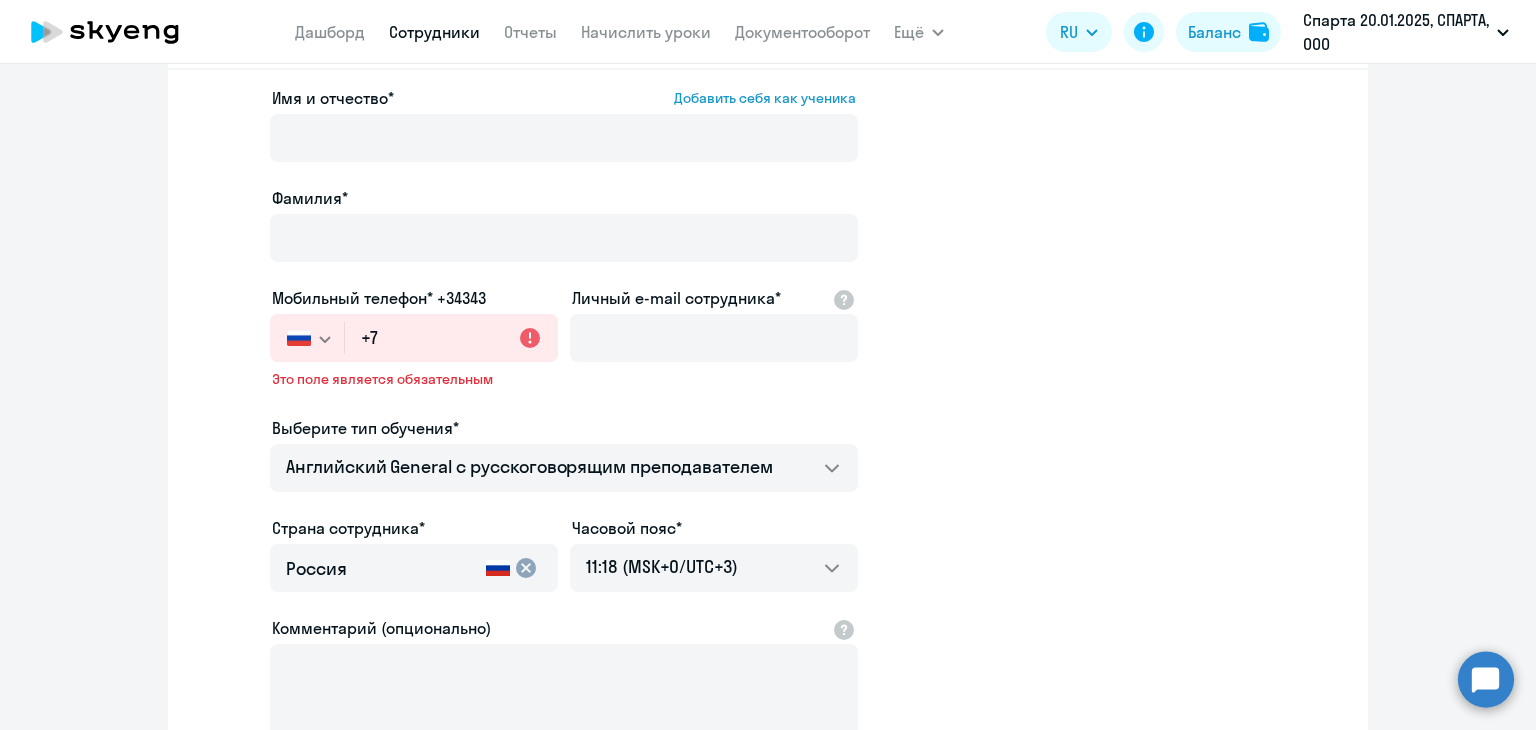 click 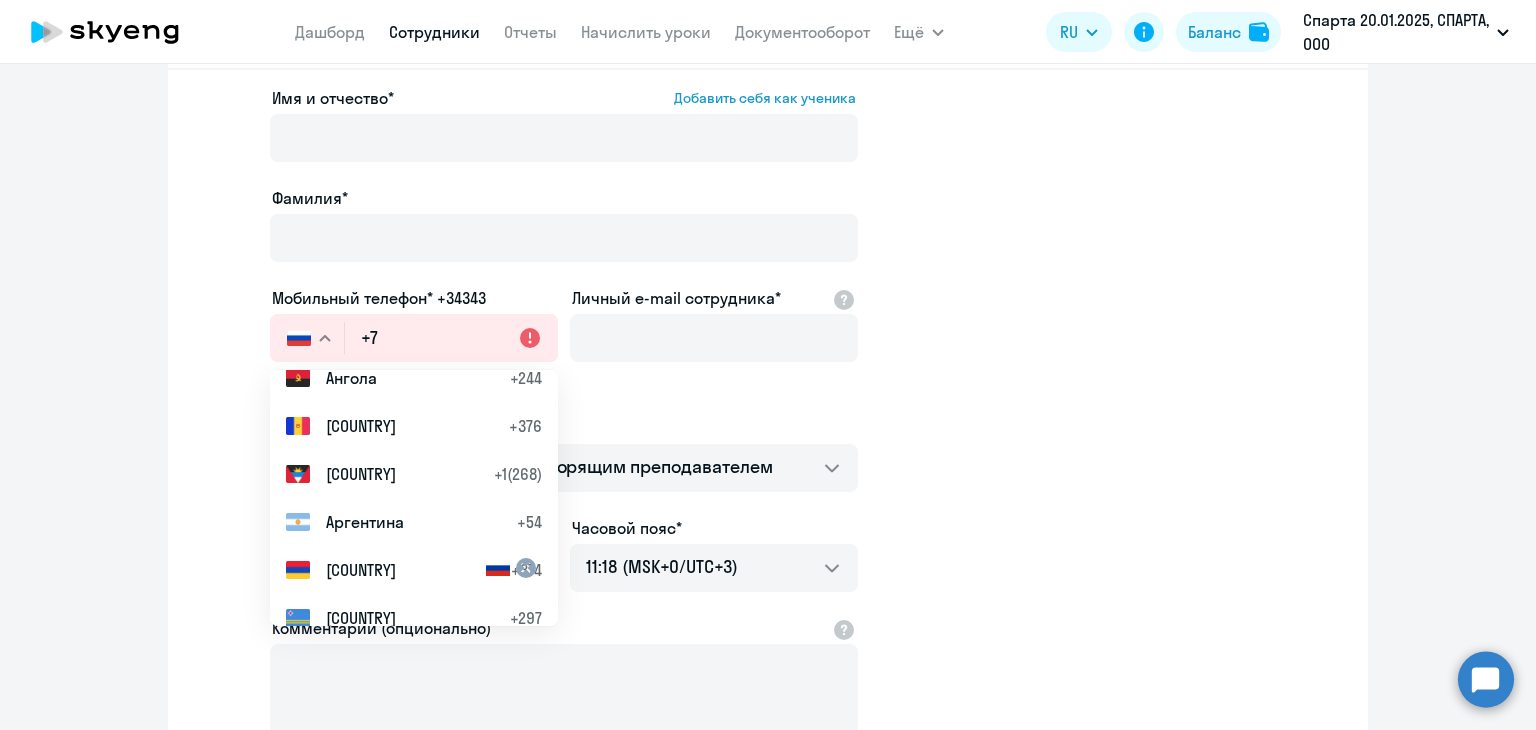 scroll, scrollTop: 200, scrollLeft: 0, axis: vertical 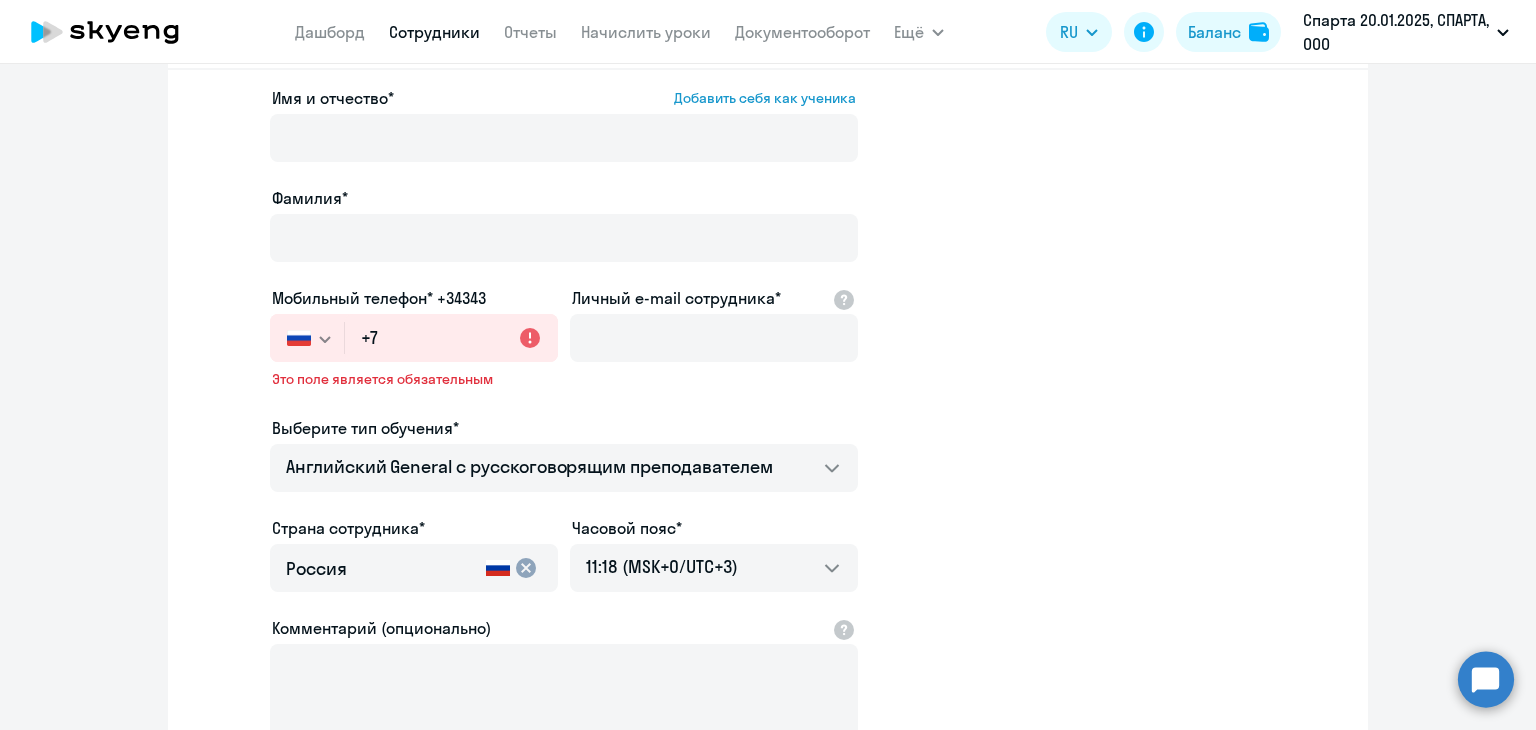 click on "Имя и отчество*  Добавить себя как ученика  Фамилия*  Мобильный телефон* +7 [PHONE]
Россия +7 Казахстан +7 Украина +380 Беларусь (Белоруссия) +375 Австралия +61 Австрия +43 Азербайджан +994 Албания +355 Алжир +213 Ангилья +1(264) Ангола +244 Андорра +376 Антигуа и Барбуда +1(268) Аргентина +54 Армения +374 Аруба +297 Афганистан +93 Багамские Острова +1(242) Бангладеш +880 Барбадос +1(246) Бахрейн +973 Белиз +501 Бельгия +32 Бенин +229 Бермудские острова +1(441) Бирма (Мьянма) +95 Болгария +359 Боливия +591 Бонайре, Синт-Эстатиус и Саба +599 Босния и Герцеговина +387 Ботсвана +267 Бразилия +55 Британские Виргинские острова +673" 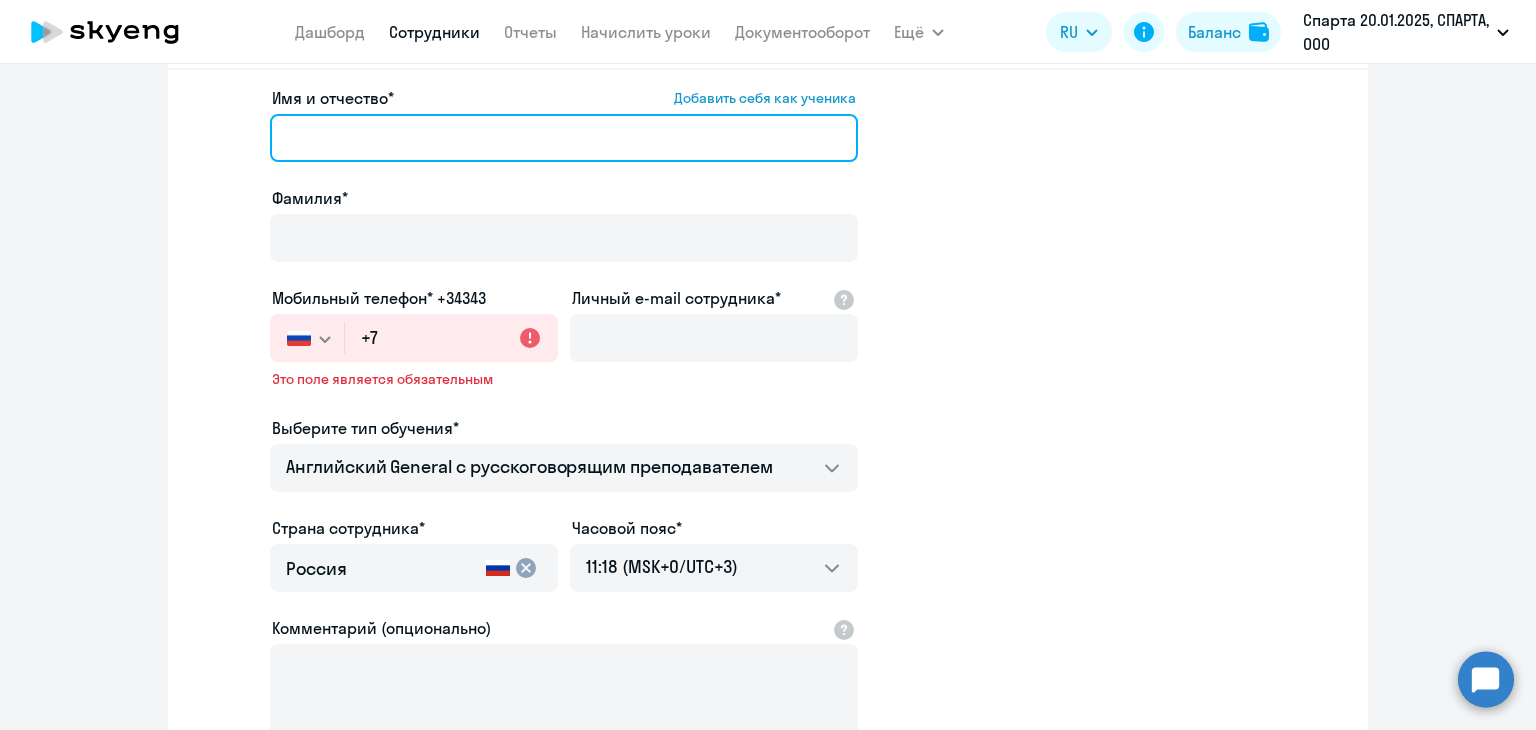 click on "Имя и отчество*  Добавить себя как ученика" at bounding box center (564, 138) 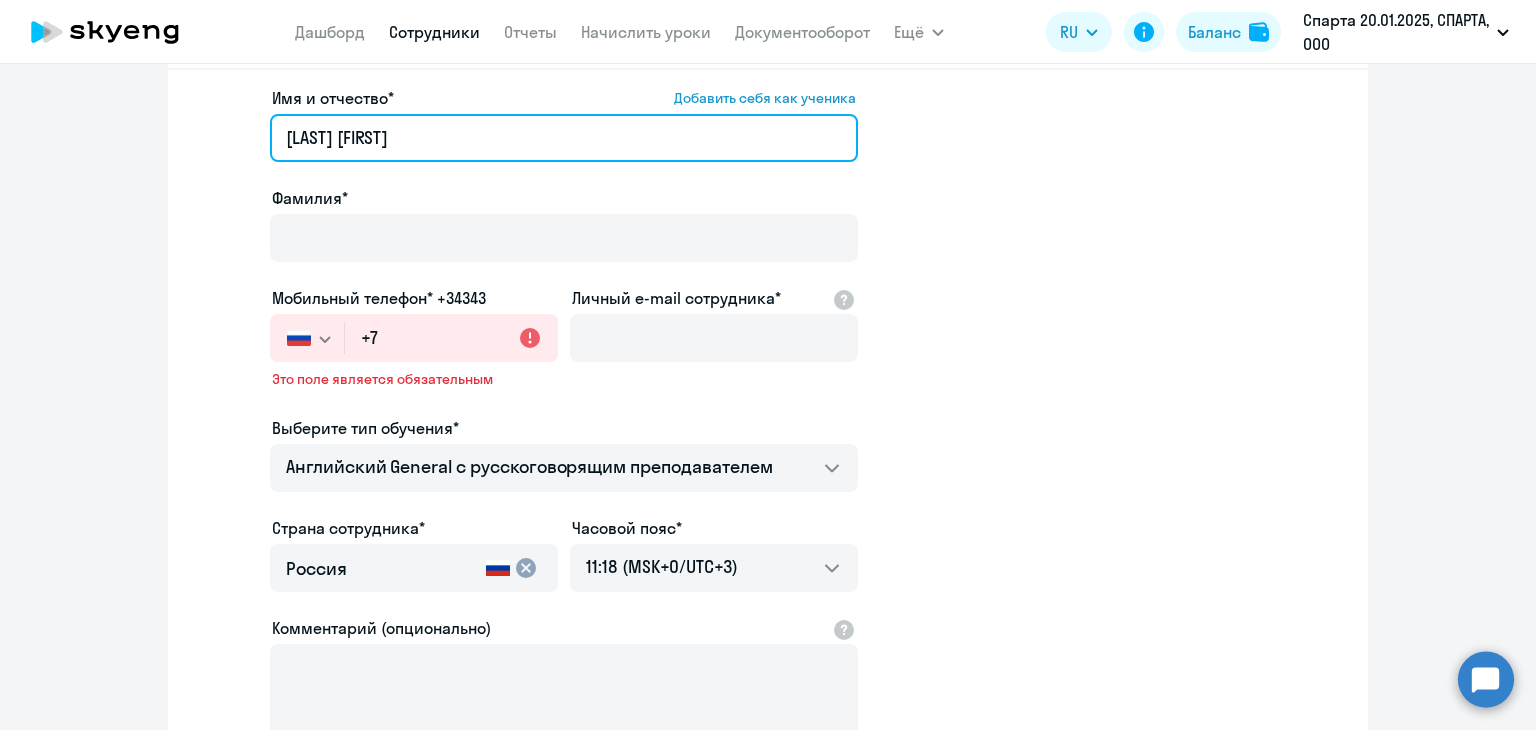drag, startPoint x: 362, startPoint y: 137, endPoint x: 186, endPoint y: 135, distance: 176.01137 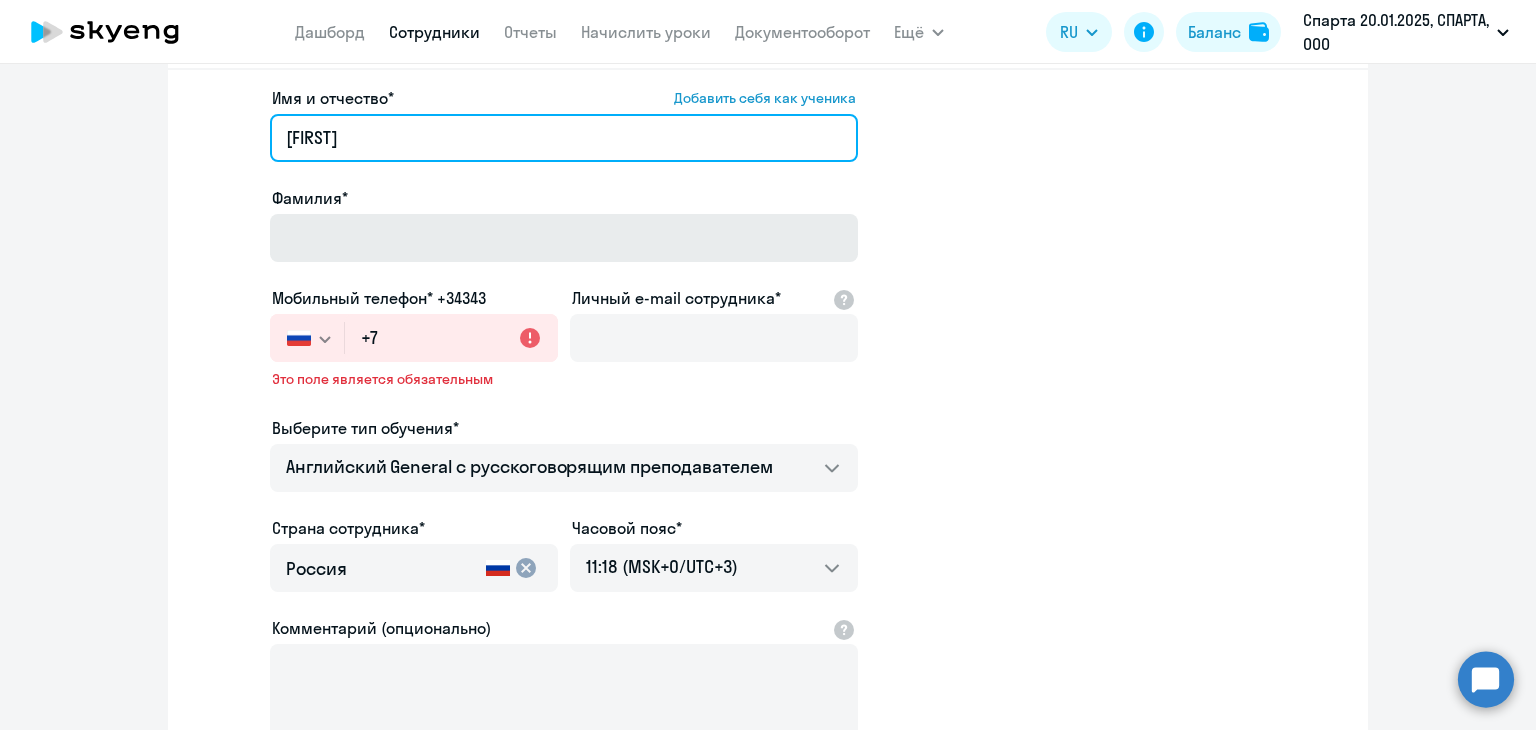type on "[FIRST]" 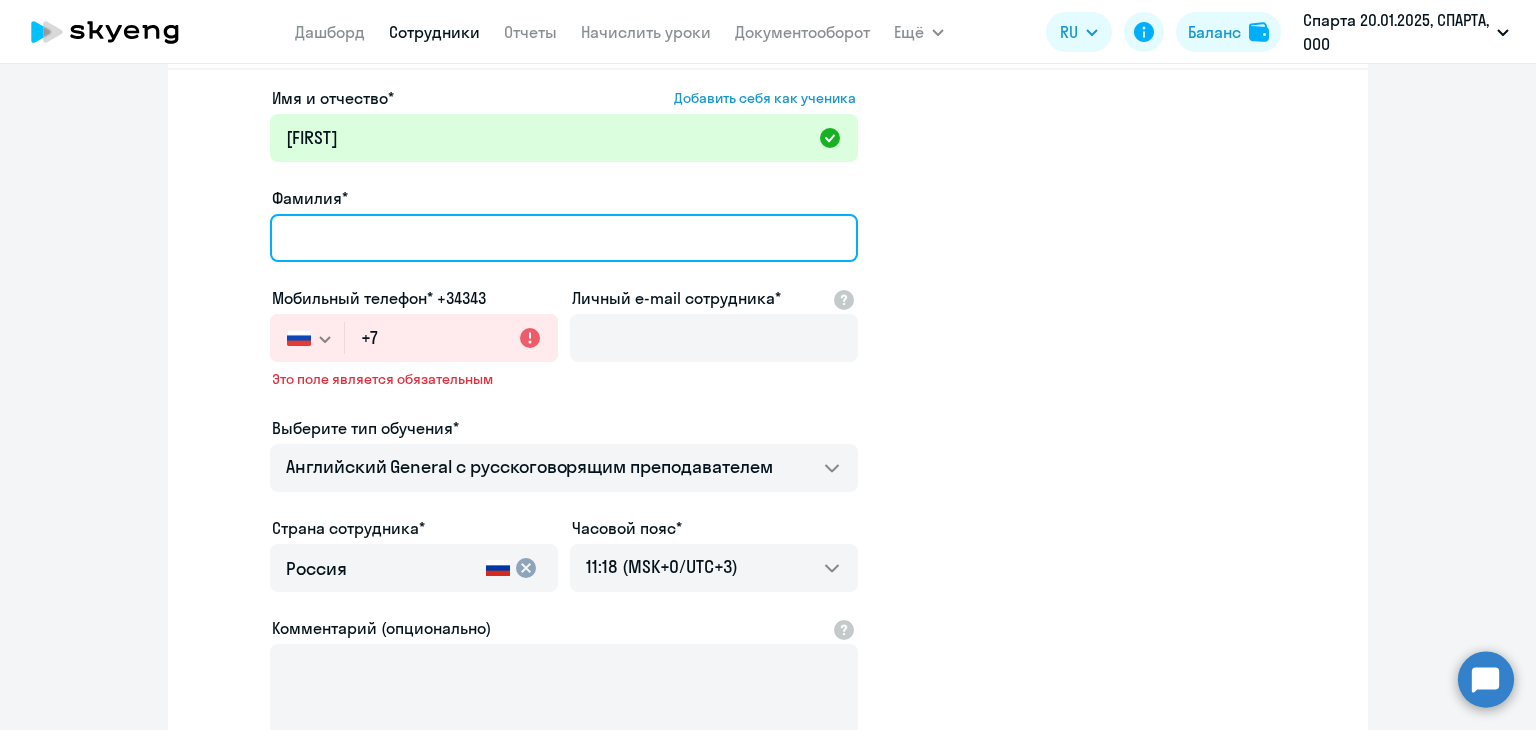 click on "Фамилия*" at bounding box center (564, 238) 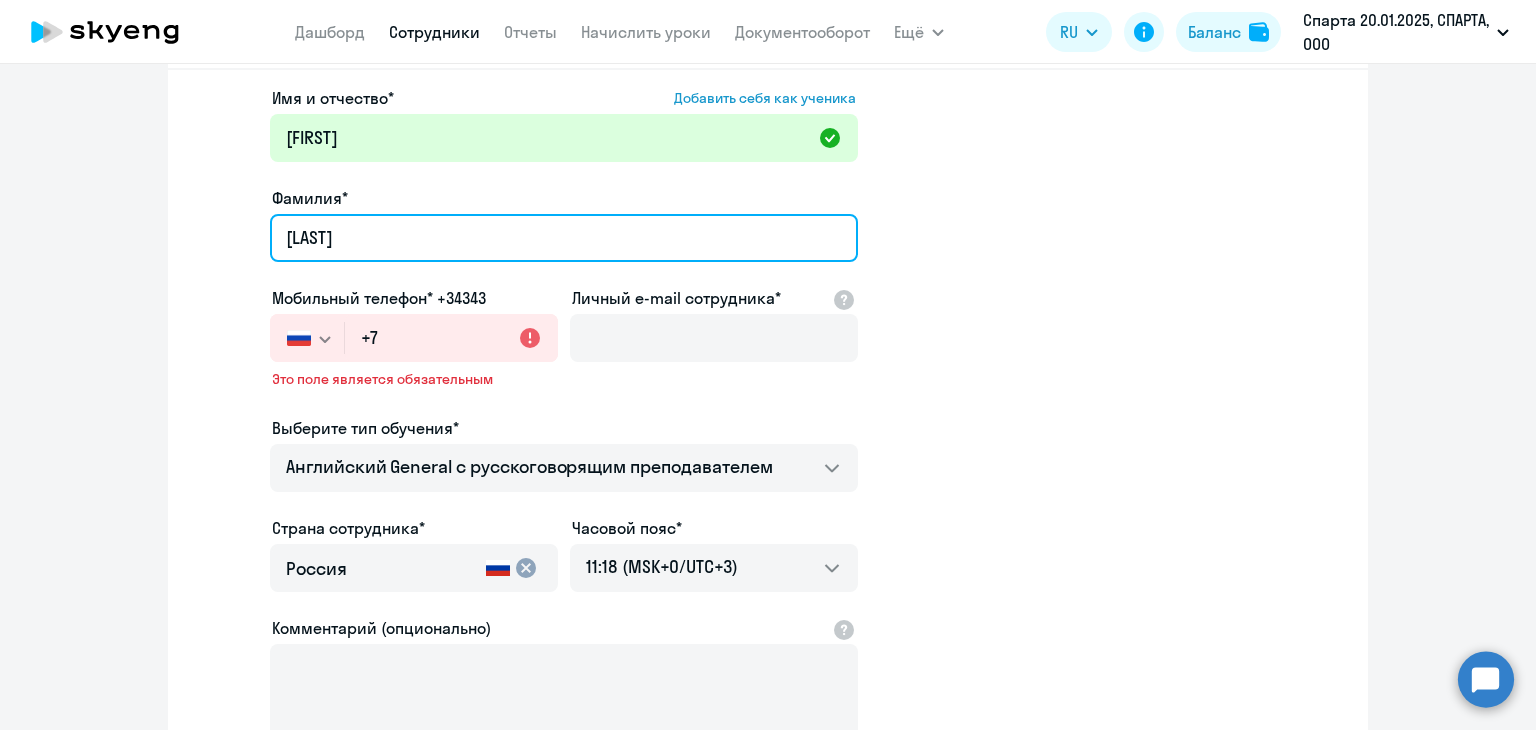 type on "[LAST]" 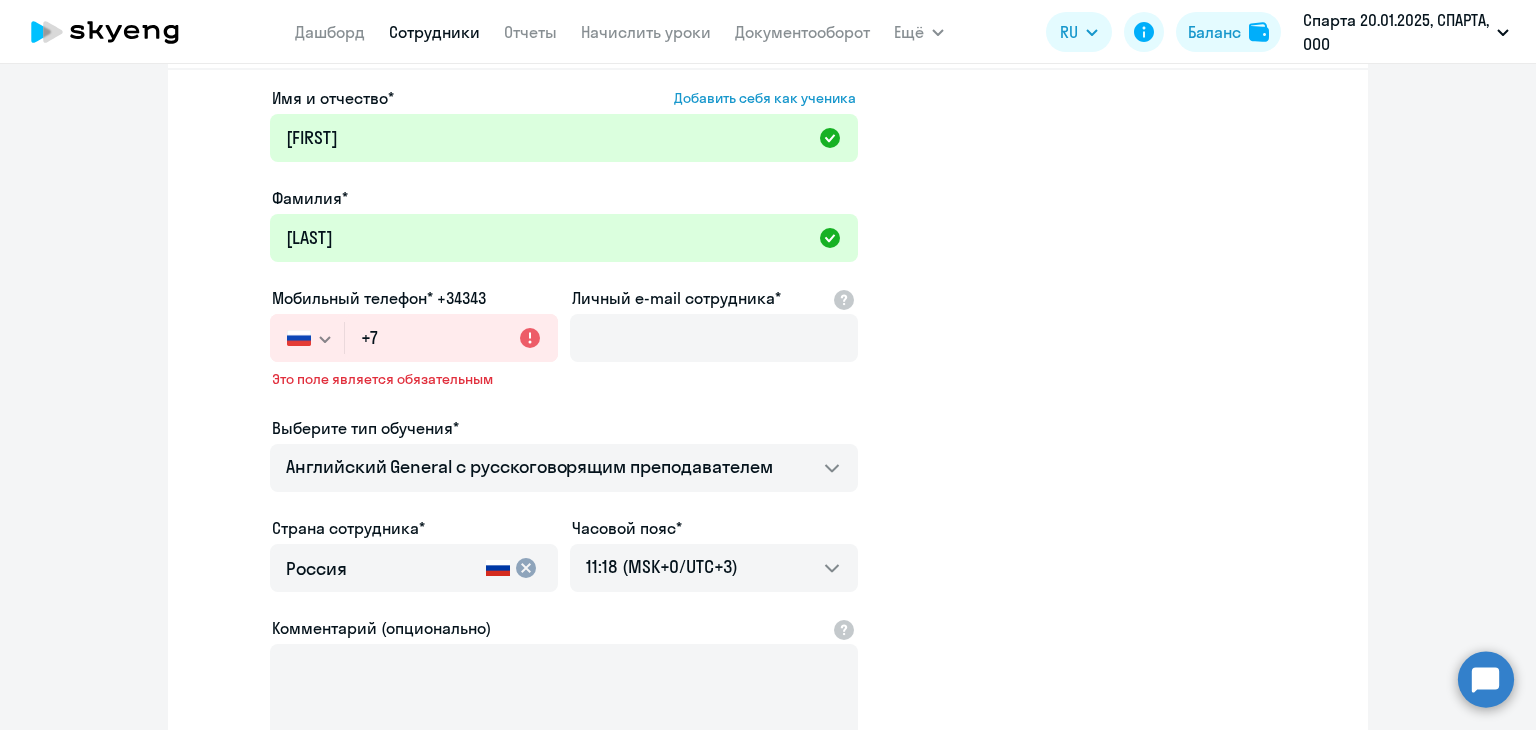 click on "Имя и отчество*  Добавить себя как ученика  [FIRST] Фамилия*  [LAST] Мобильный телефон* +7 [PHONE]
Россия +7 Казахстан +7 Украина +380 Беларусь (Белоруссия) +375 Австралия +61 Австрия +43 Азербайджан +994 Албания +355 Алжир +213 Ангилья +1(264) Ангола +244 Андорра +376 Антигуа и Барбуда +1(268) Аргентина +54 Армения +374 Аруба +297 Афганистан +93 Багамские Острова +1(242) Бангладеш +880 Барбадос +1(246) Бахрейн +973 Белиз +501 Бельгия +32 Бенин +229 Бермудские острова +1(441) Бирма (Мьянма) +95 Болгария +359 Боливия +591 Бонайре, Синт-Эстатиус и Саба +599 Босния и Герцеговина +387 Ботсвана +267 Бразилия +55 +1(284) +673 +226 +257 +975 +44" 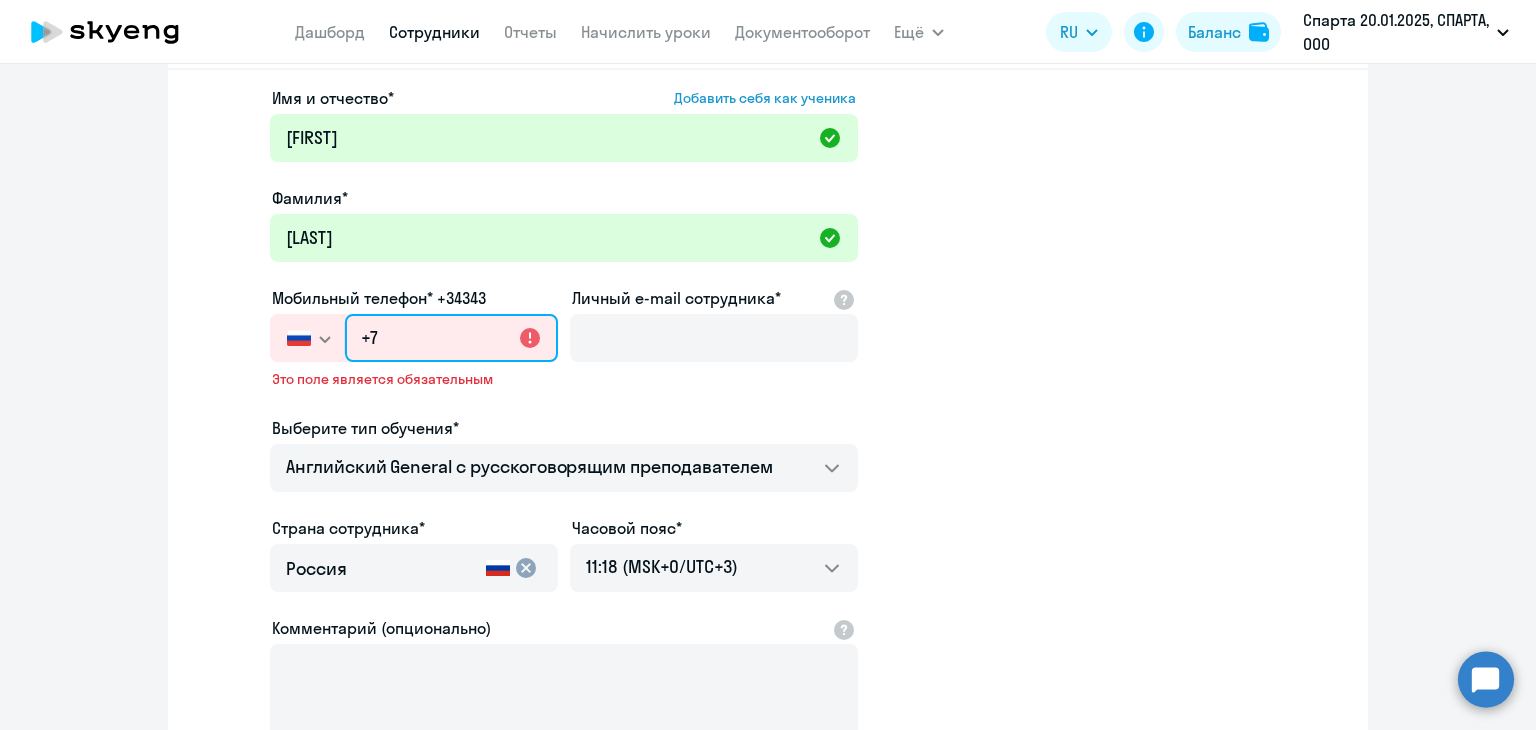 drag, startPoint x: 404, startPoint y: 348, endPoint x: 292, endPoint y: 349, distance: 112.00446 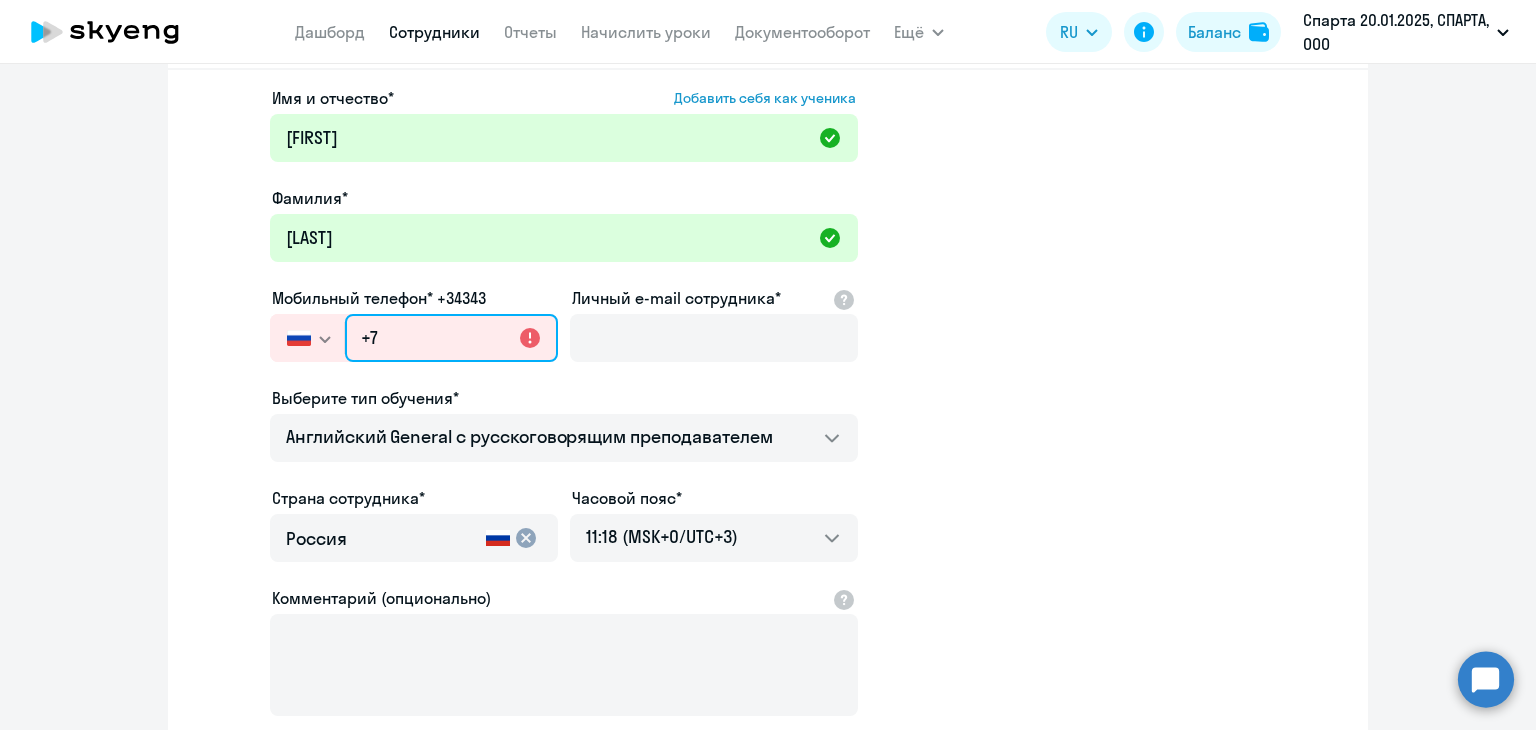 type on "+7 [PHONE]" 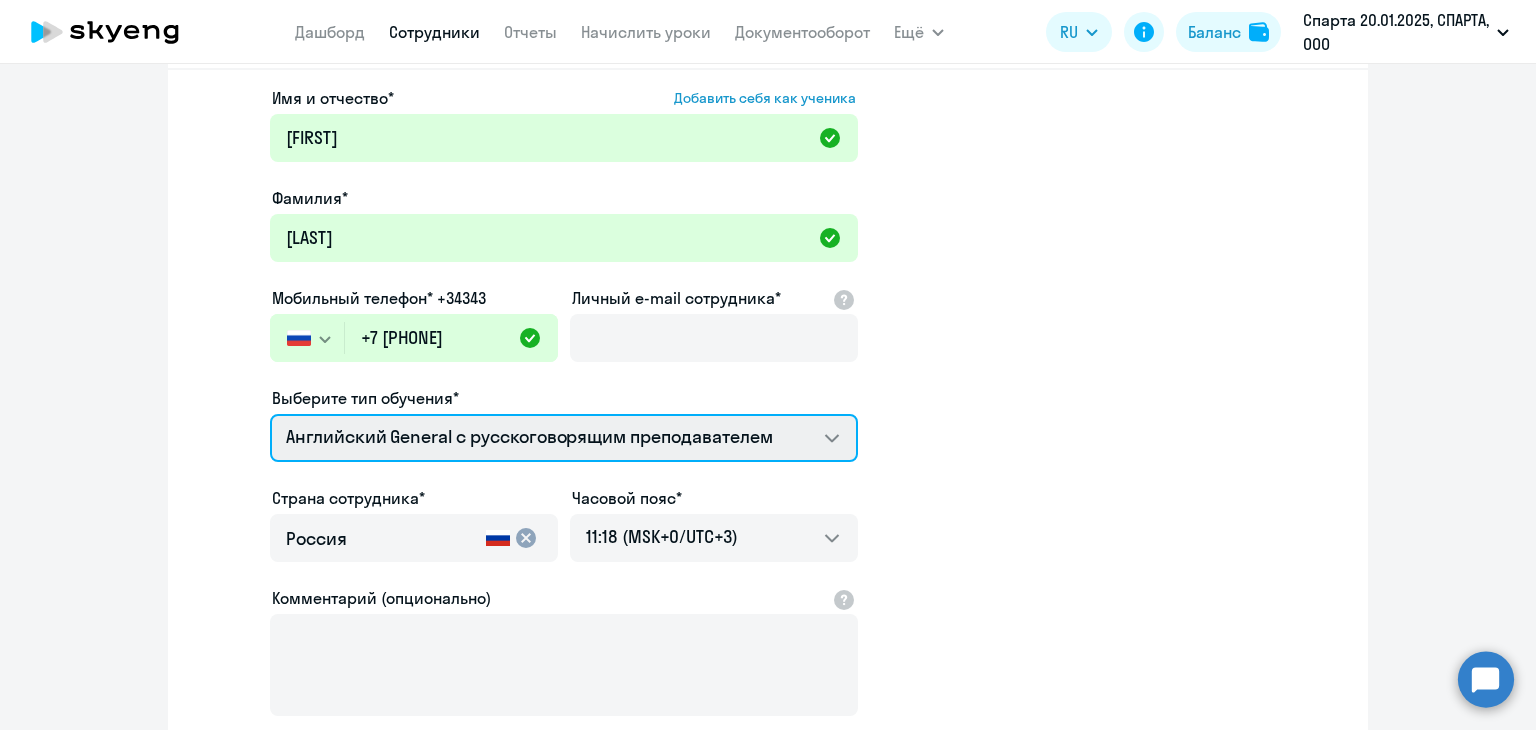 click on "Screening Test   Премиум английский с русскоговорящим преподавателем   Английский General с англоговорящим преподавателем   Английский General с русскоговорящим преподавателем" at bounding box center [564, 438] 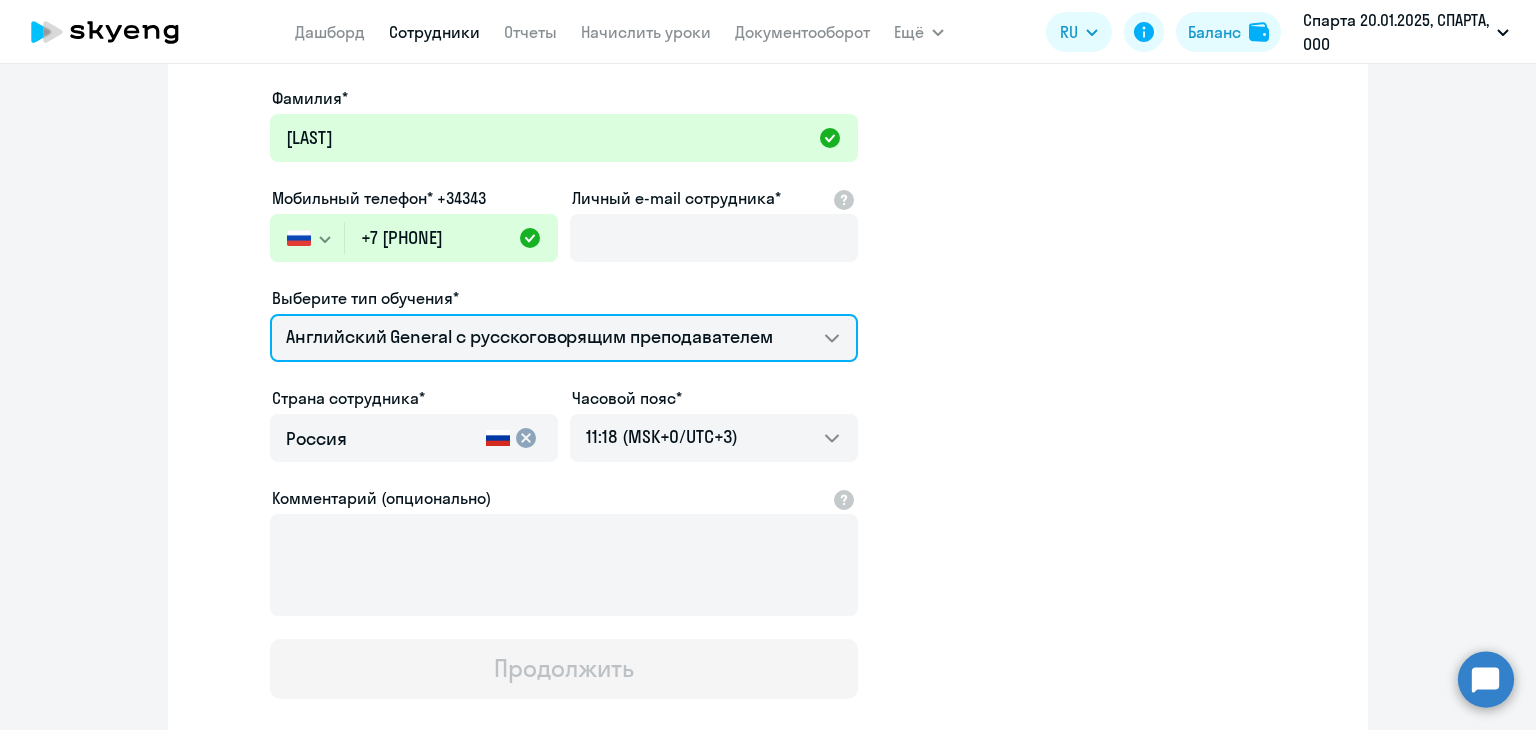 scroll, scrollTop: 100, scrollLeft: 0, axis: vertical 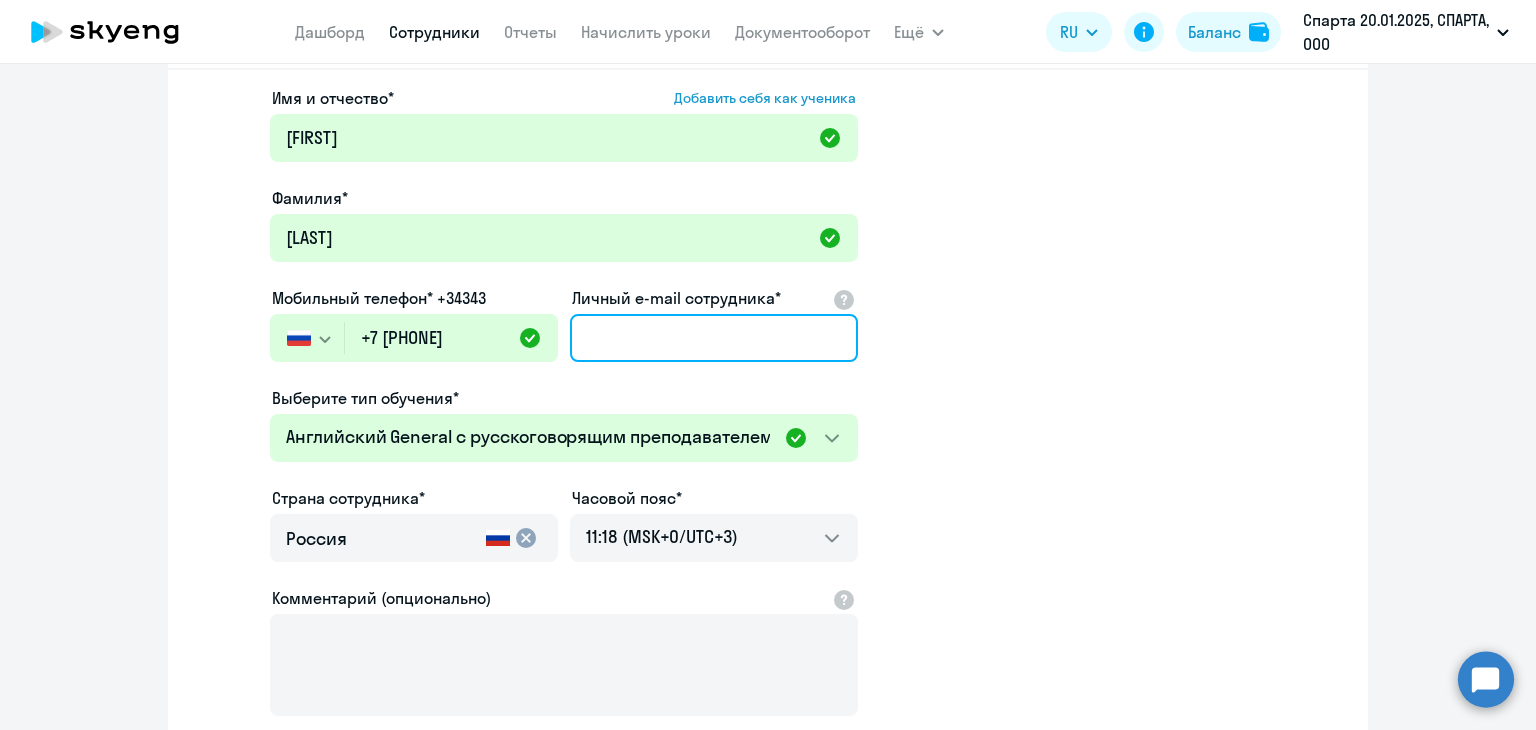 click on "Личный e-mail сотрудника*" at bounding box center (714, 338) 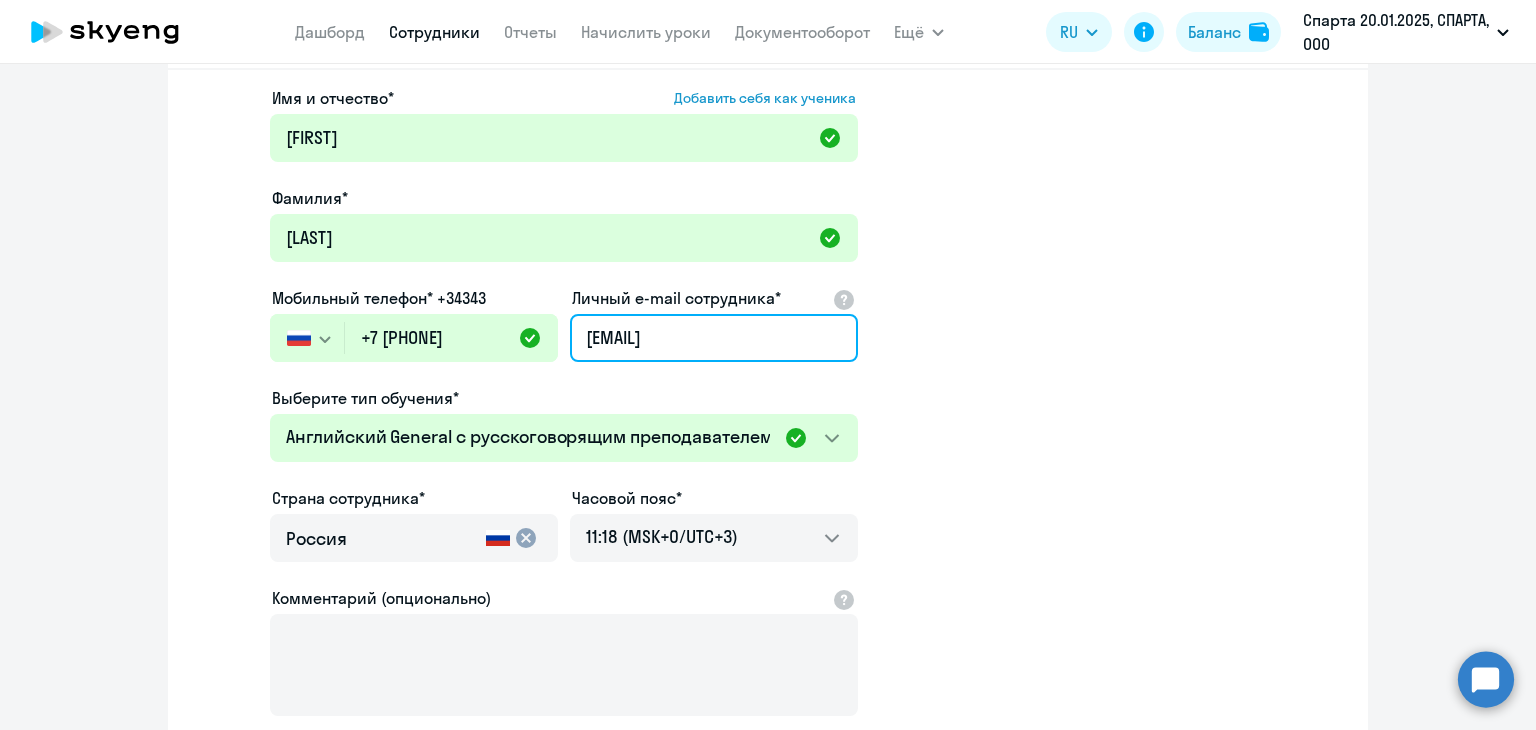type on "[EMAIL]" 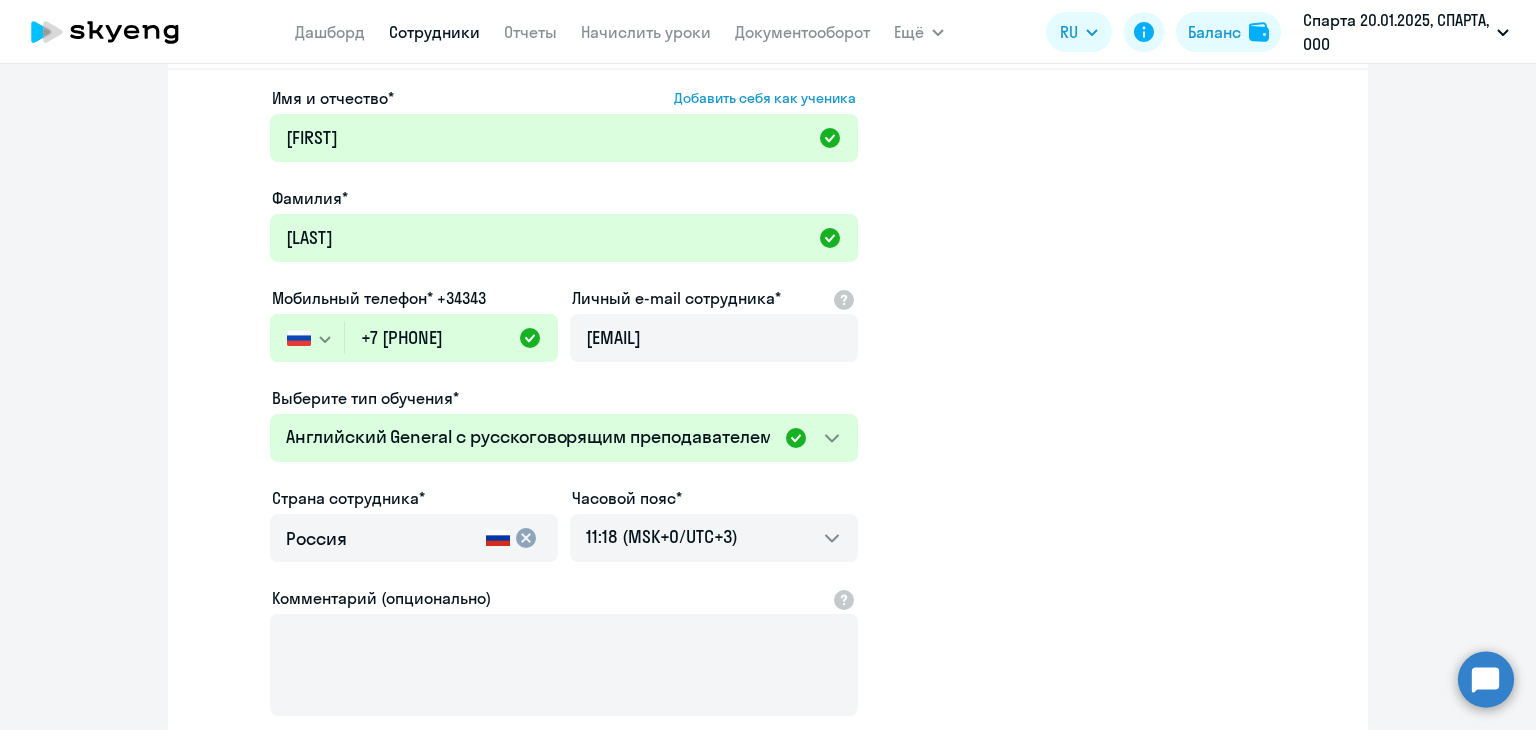 click on "Имя и отчество*  Добавить себя как ученика  [FIRST] Фамилия*  [LAST] Мобильный телефон* +7 [PHONE]
Россия +7 Казахстан +7 Украина +380 Беларусь (Белоруссия) +375 Австралия +61 Австрия +43 Азербайджан +994 Албания +355 Алжир +213 Ангилья +1(264) Ангола +244 Андорра +376 Антигуа и Барбуда +1(268) Аргентина +54 Армения +374 Аруба +297 Афганистан +93 Багамские Острова +1(242) Бангладеш +880 Барбадос +1(246) Бахрейн +973 Белиз +501 Бельгия +32 Бенин +229 Бермудские острова +1(441) Бирма (Мьянма) +95 Болгария +359 Боливия +591 Бонайре, Синт-Эстатиус и Саба +599 Босния и Герцеговина +387 Ботсвана +267 Бразилия +55 +1(284) +673 +226 +257 +975 +44" 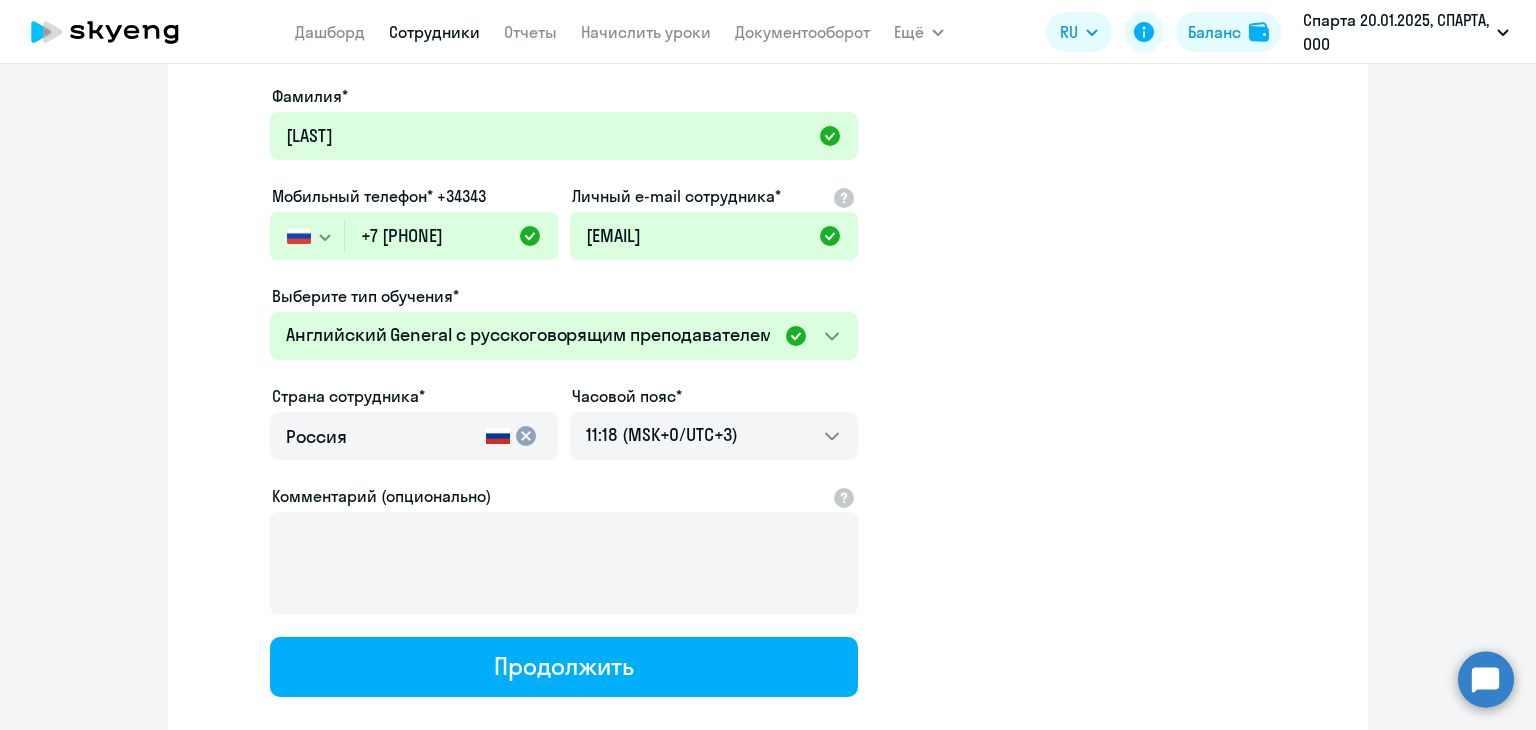 scroll, scrollTop: 316, scrollLeft: 0, axis: vertical 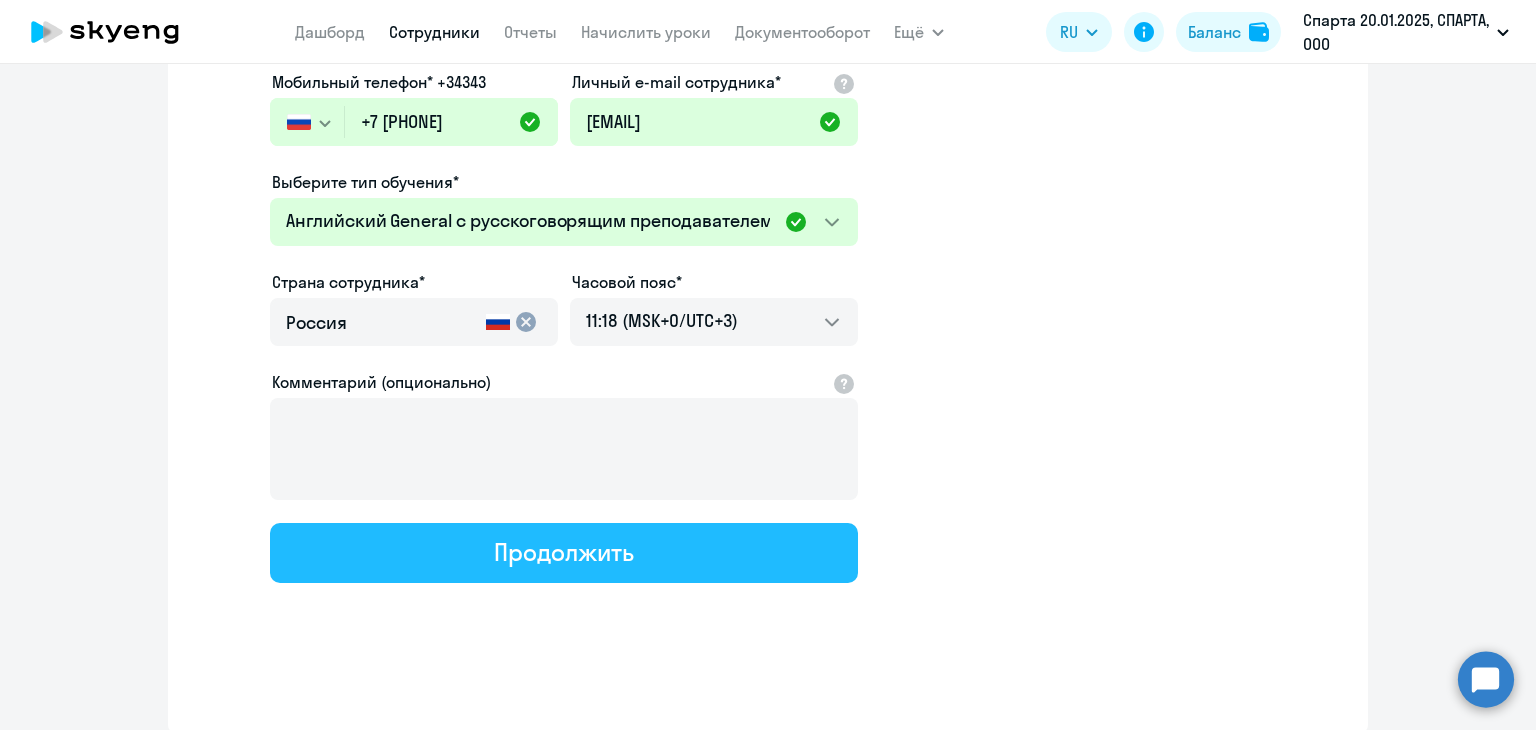 click on "Продолжить" 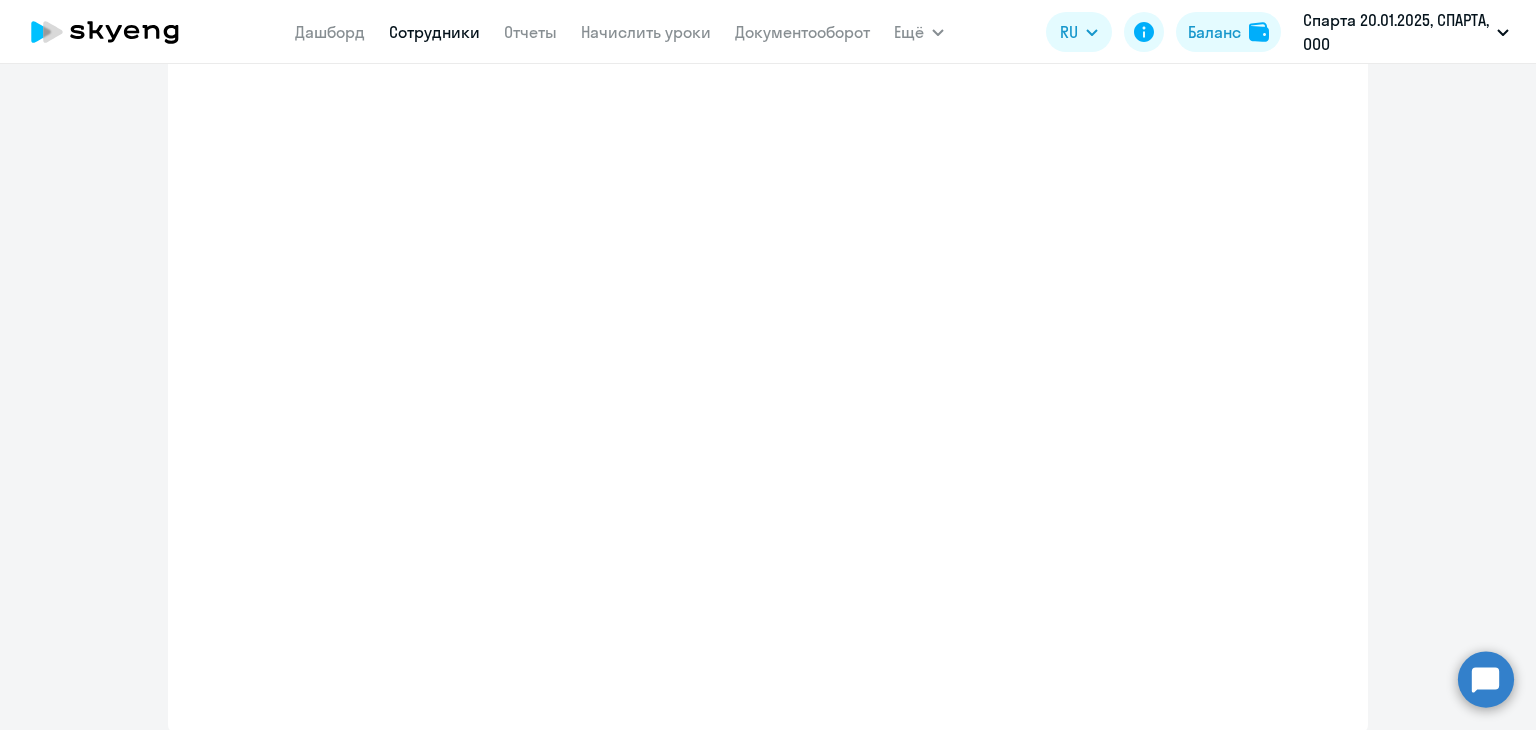 select on "english_adult_not_native_speaker" 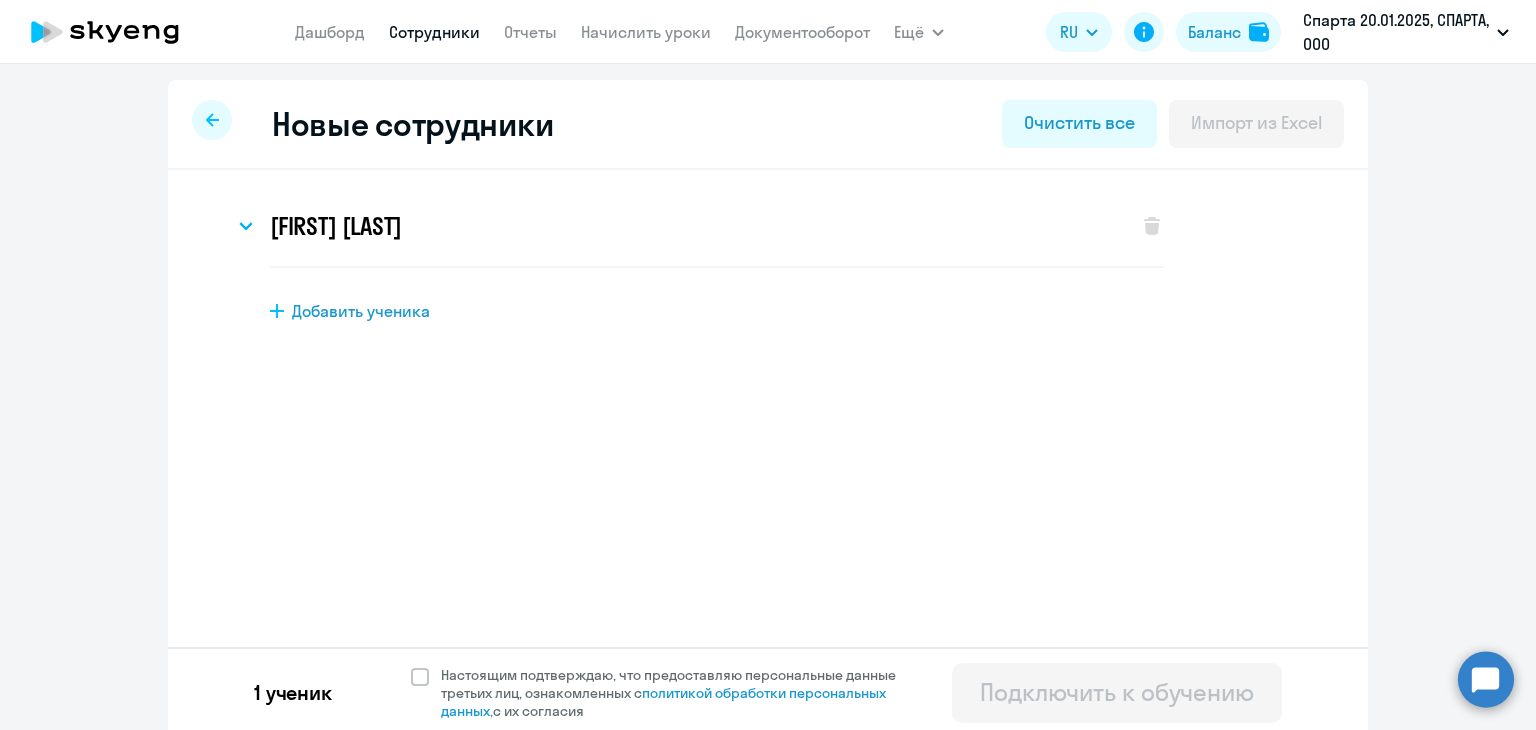 scroll, scrollTop: 7, scrollLeft: 0, axis: vertical 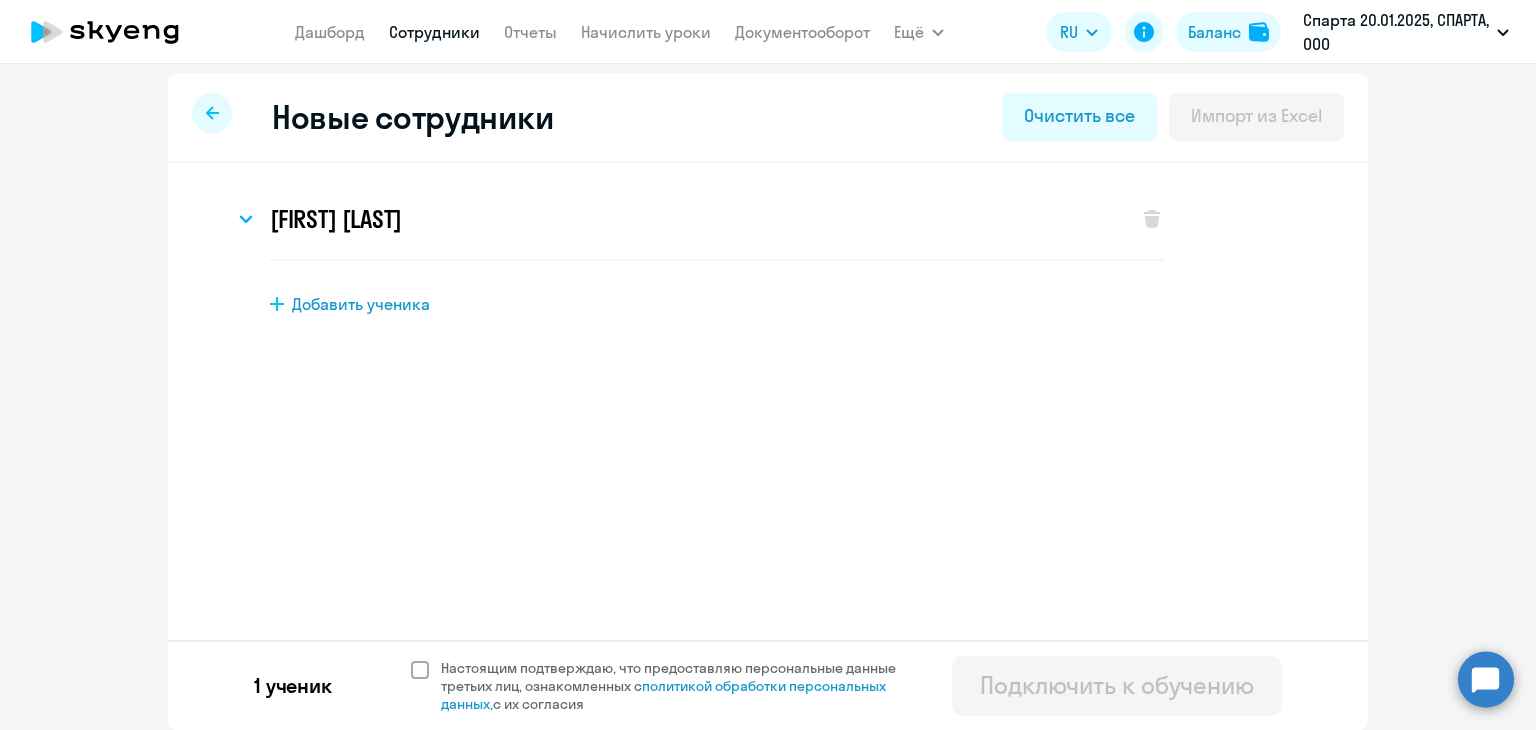 click 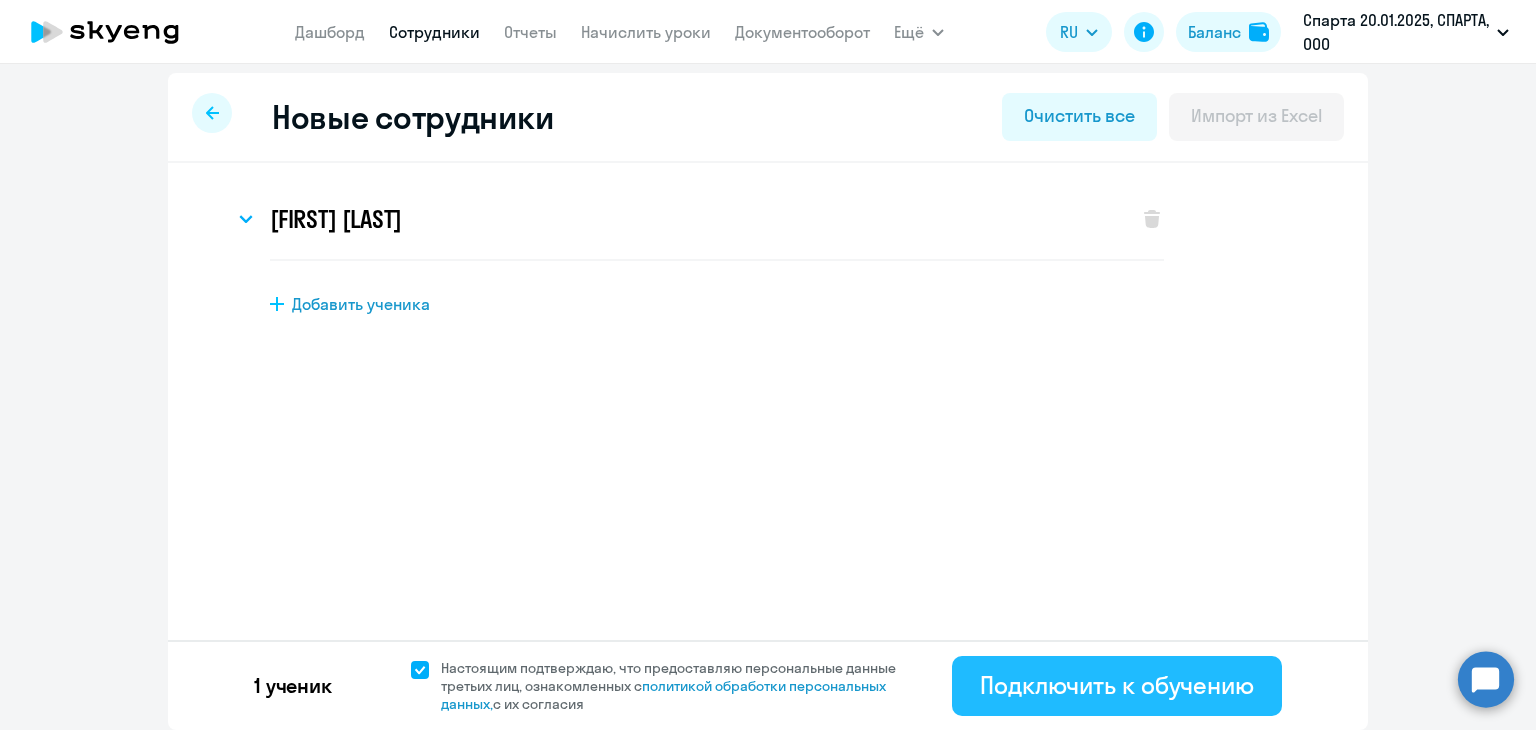 click on "Подключить к обучению" 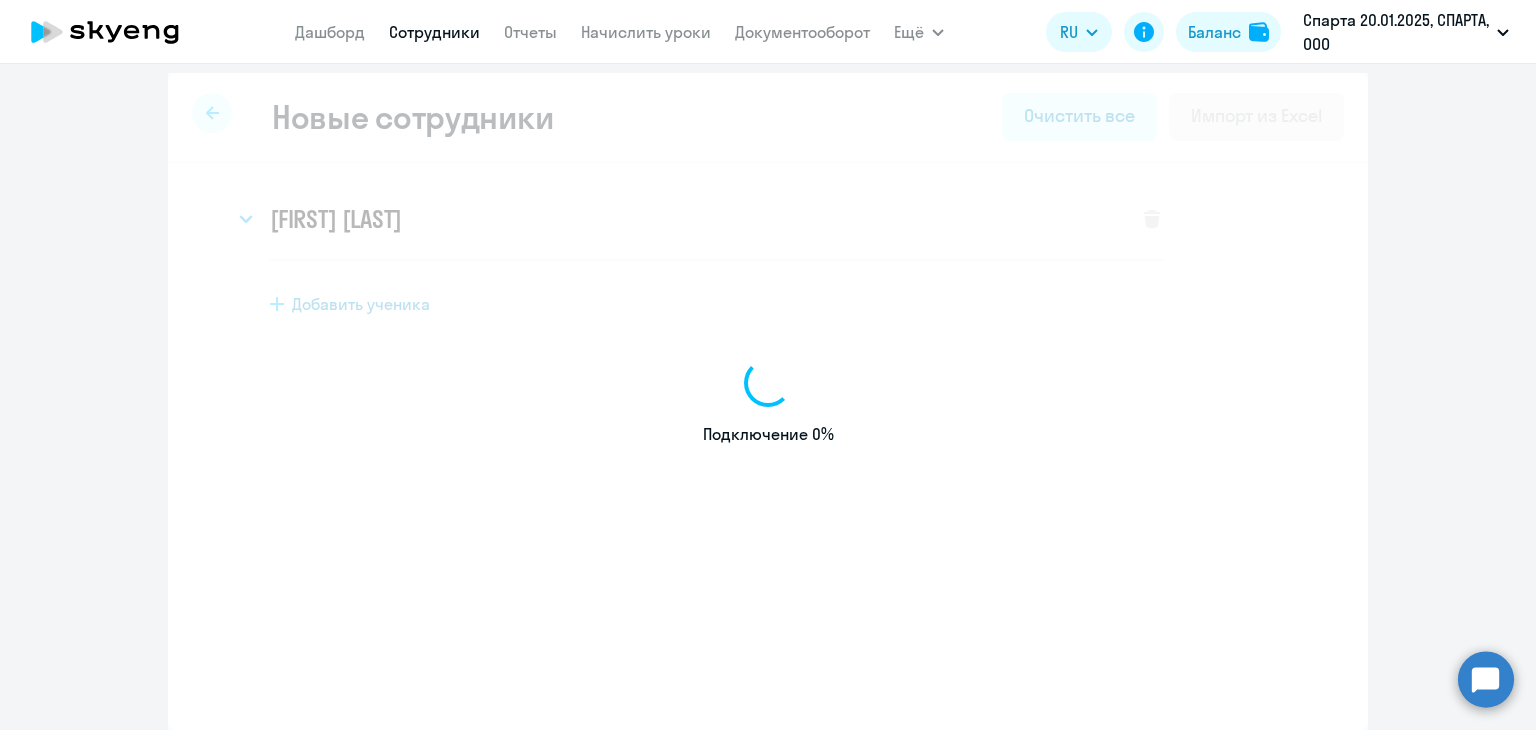 select on "english_adult_not_native_speaker" 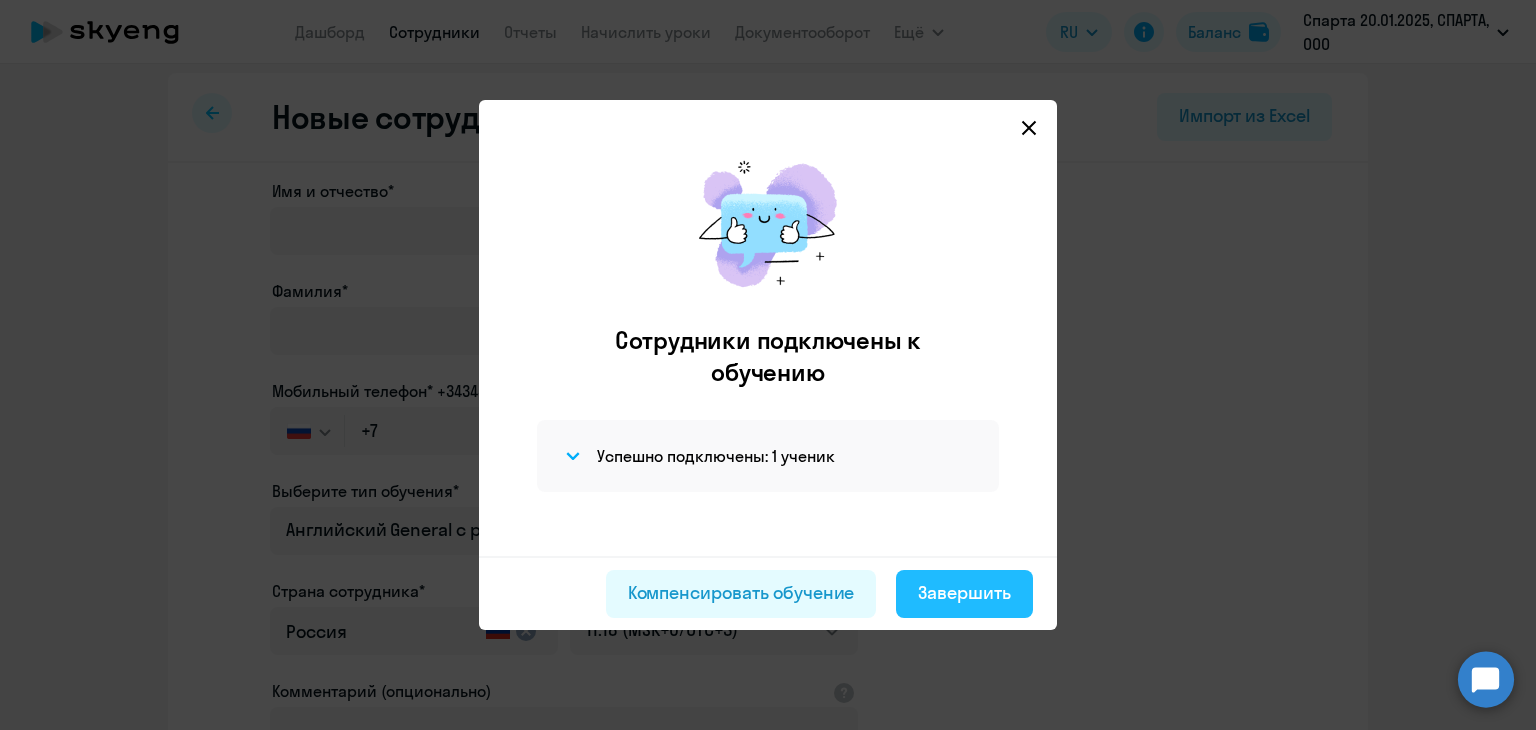 click on "Завершить" at bounding box center (964, 593) 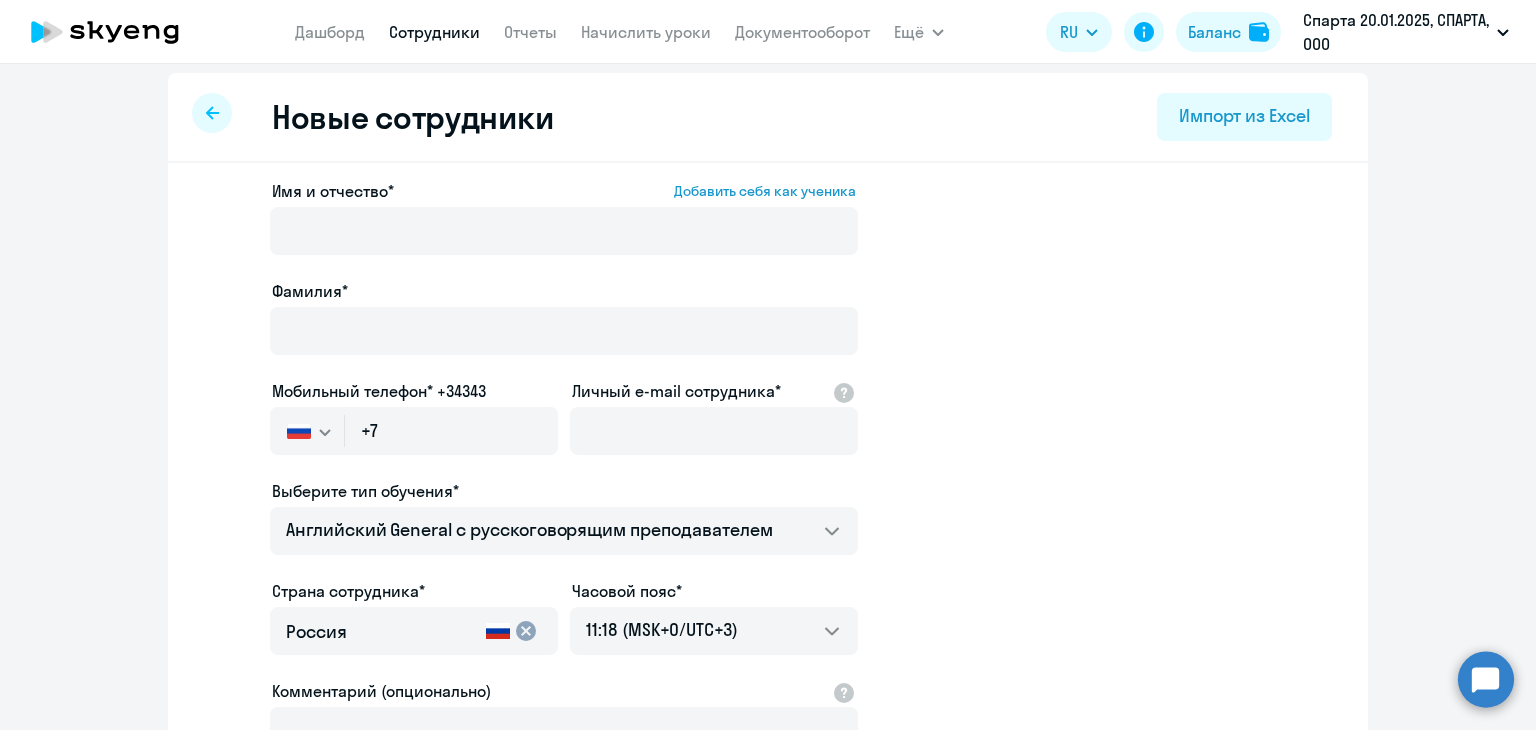 scroll, scrollTop: 0, scrollLeft: 0, axis: both 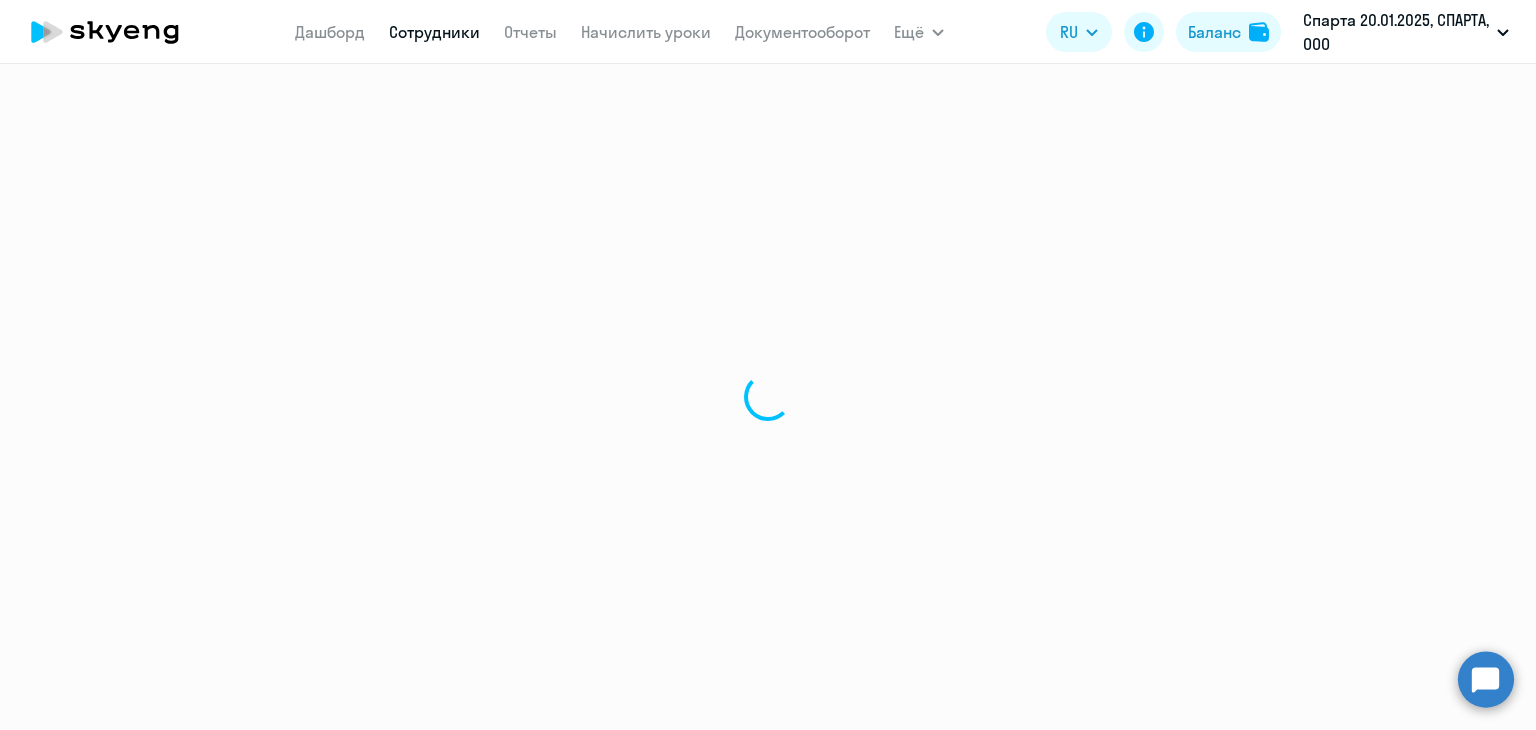 select on "30" 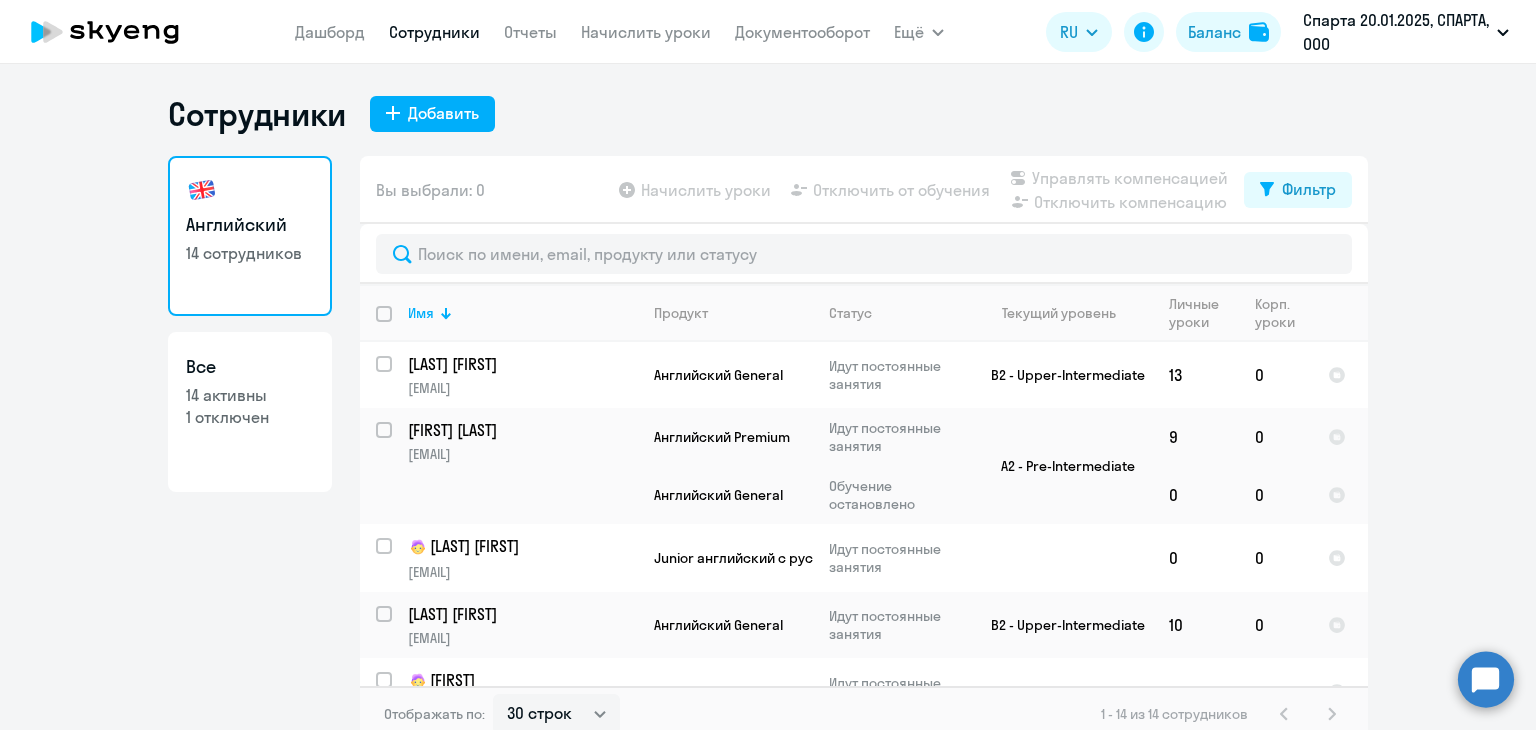 click on "Сотрудники
Добавить   Английский   14 сотрудников  Все  14 активны   1 отключен   Вы выбрали: 0
Начислить уроки
Отключить от обучения
Управлять компенсацией
Отключить компенсацию
Фильтр
Имя   Продукт   Статус   Текущий уровень   Личные уроки   Корп. уроки  Щербакова Айгуль [EMAIL] Английский General Идут постоянные занятия B2 - Upper-Intermediate  13   0
Сорокин Константин [EMAIL] Английский Premium Идут постоянные занятия A2 - Pre-Intermediate  9   0
Сорокин Константин [EMAIL] Английский General Обучение остановлено A2 - Pre-Intermediate  0   0
Сопов Демид [EMAIL]  0   0" 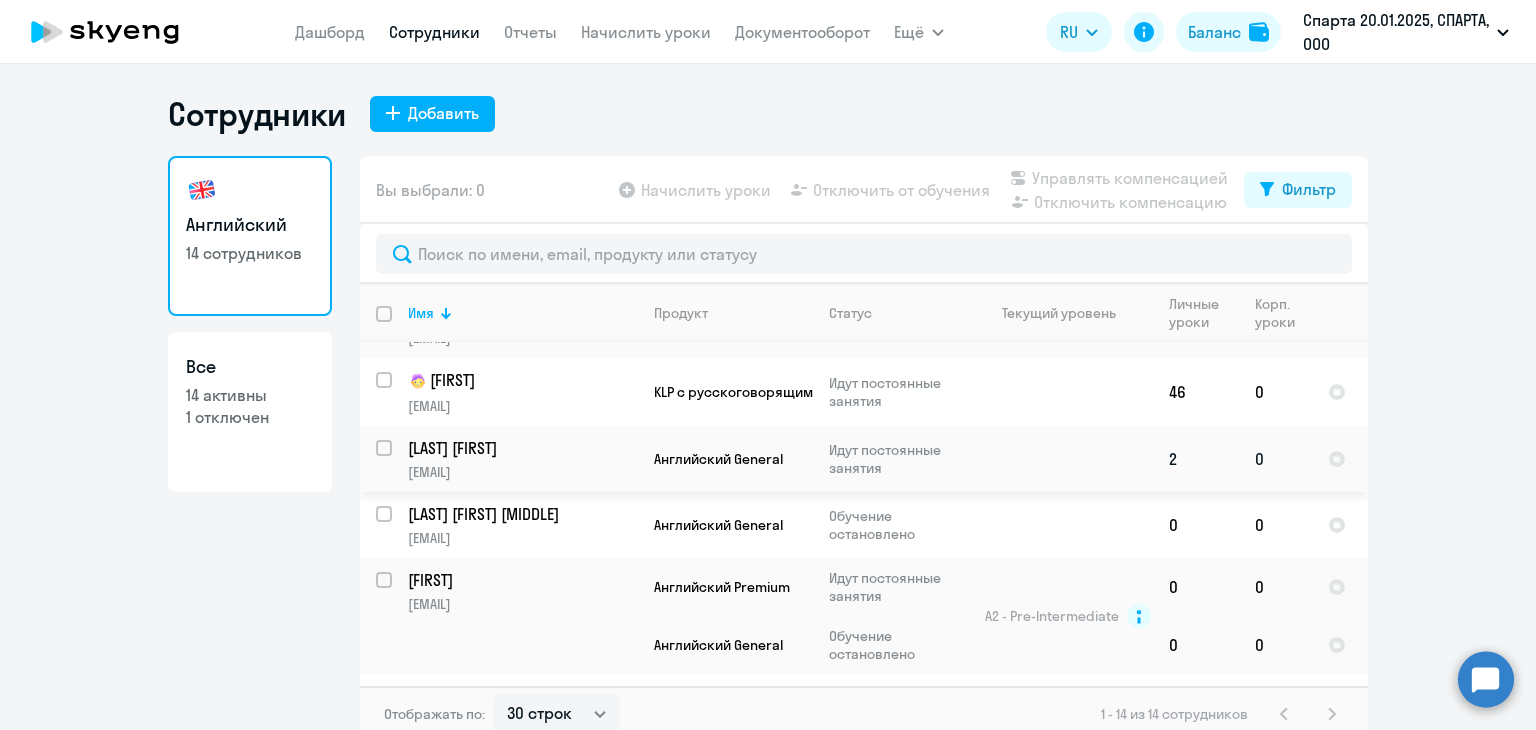 scroll, scrollTop: 600, scrollLeft: 0, axis: vertical 